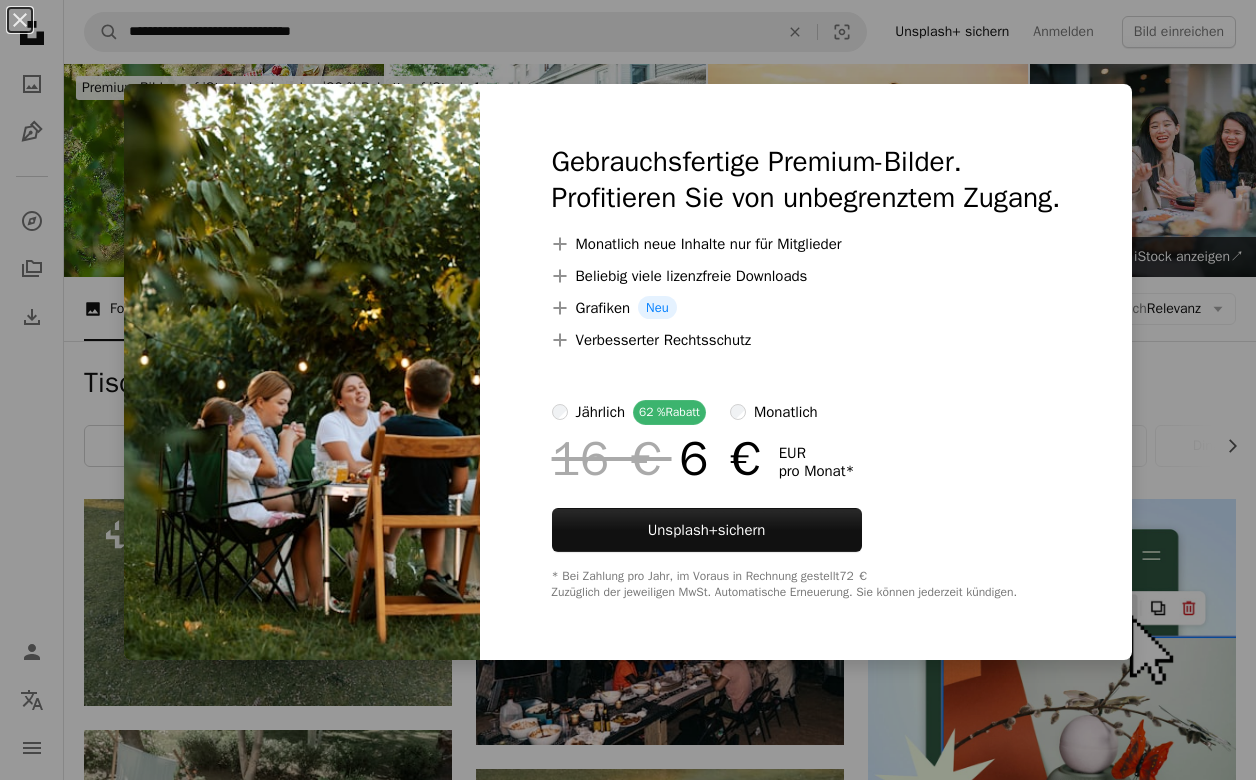 scroll, scrollTop: 9774, scrollLeft: 0, axis: vertical 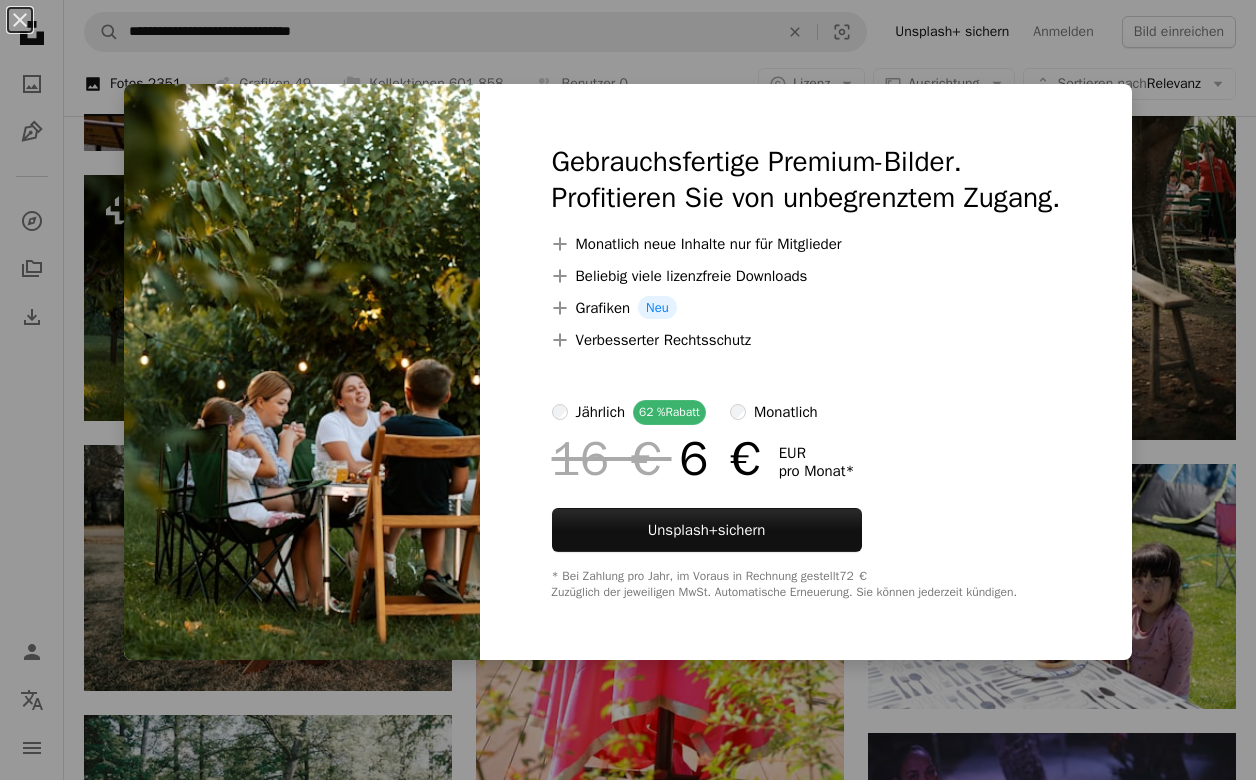 click on "An X shape Gebrauchsfertige Premium-Bilder. Profitieren Sie von unbegrenztem Zugang. A plus sign Monatlich neue Inhalte nur für Mitglieder A plus sign Beliebig viele lizenzfreie Downloads A plus sign Grafiken  Neu A plus sign Verbesserter Rechtsschutz jährlich 62 %  Rabatt monatlich 16 €   6 € EUR pro Monat * Unsplash+  sichern * Bei Zahlung pro Jahr, im Voraus in Rechnung gestellt  72 € Zuzüglich der jeweiligen MwSt. Automatische Erneuerung. Sie können jederzeit kündigen." at bounding box center [628, 390] 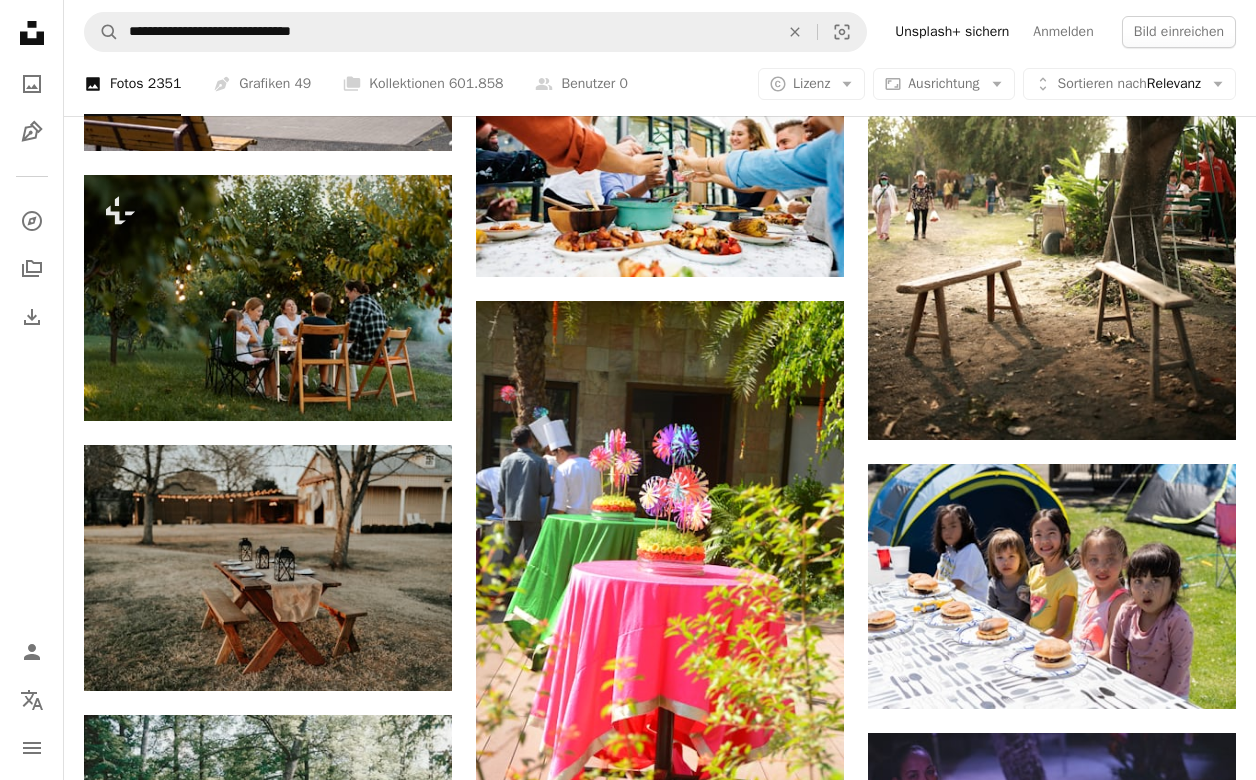 click on "**********" at bounding box center (660, 32) 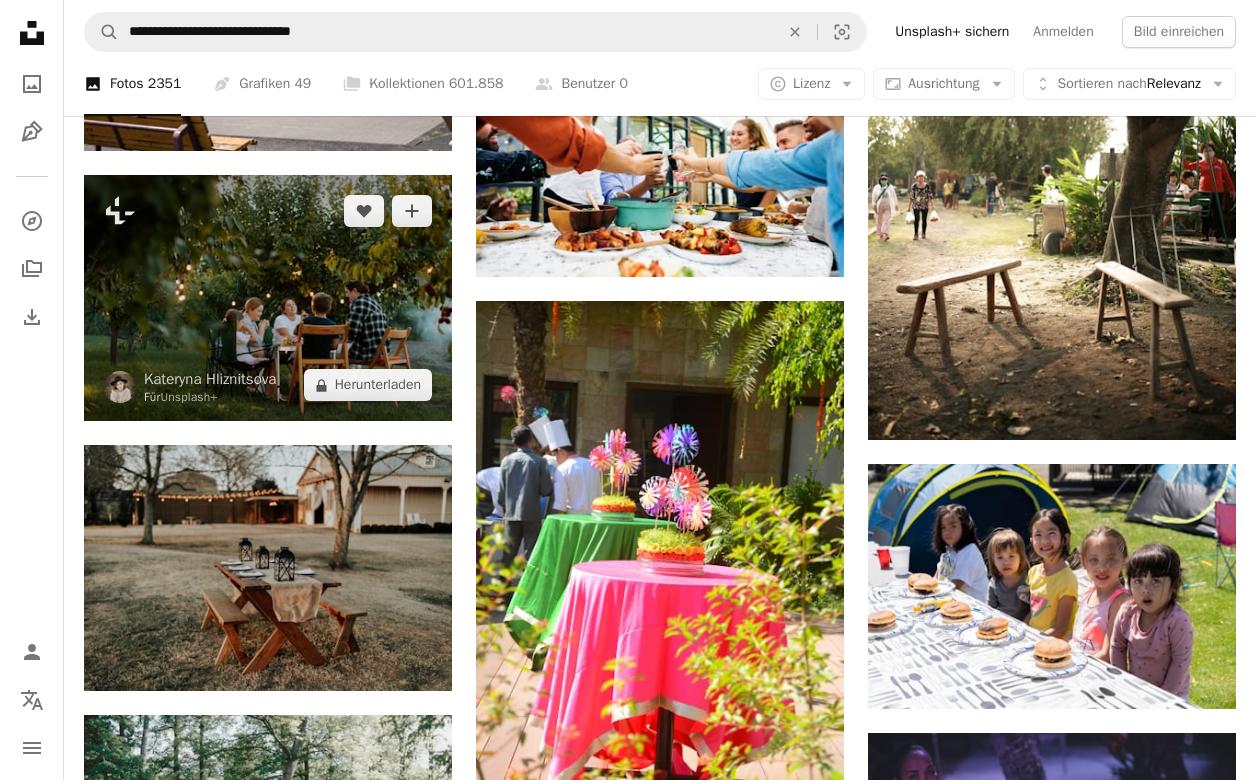 click at bounding box center [268, 298] 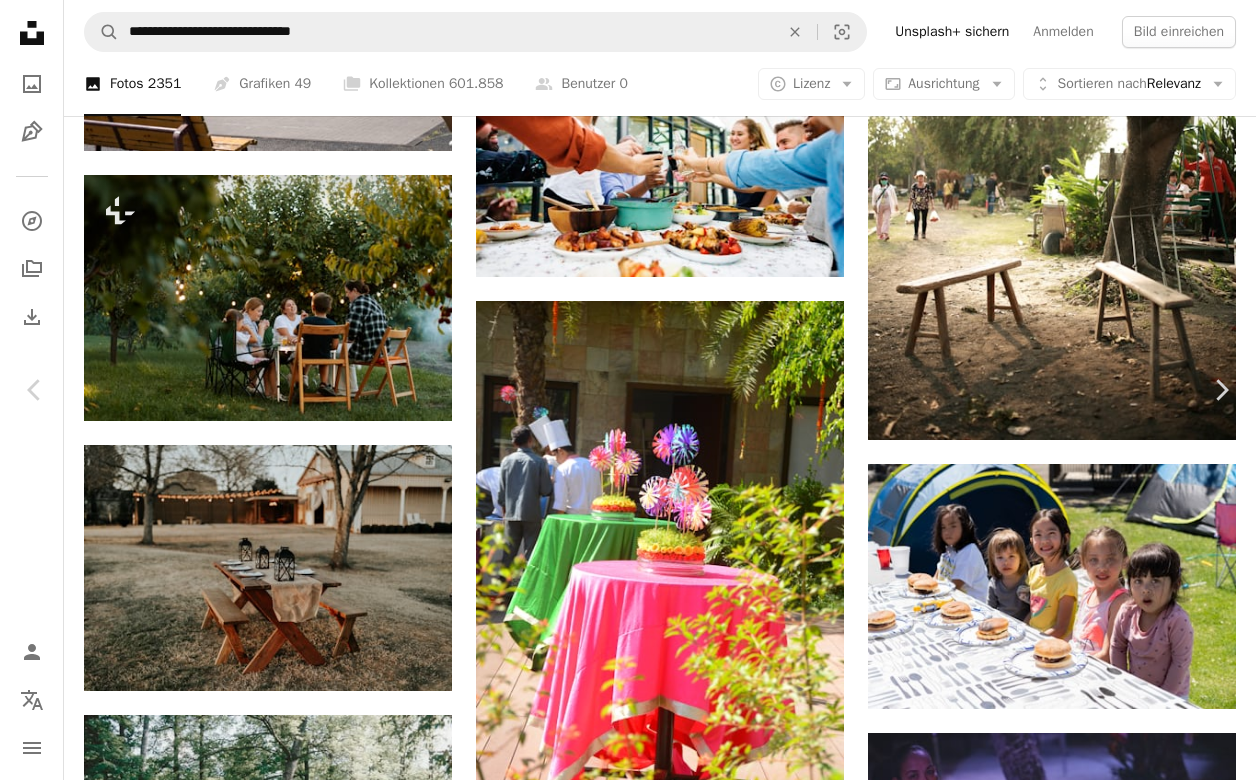 type 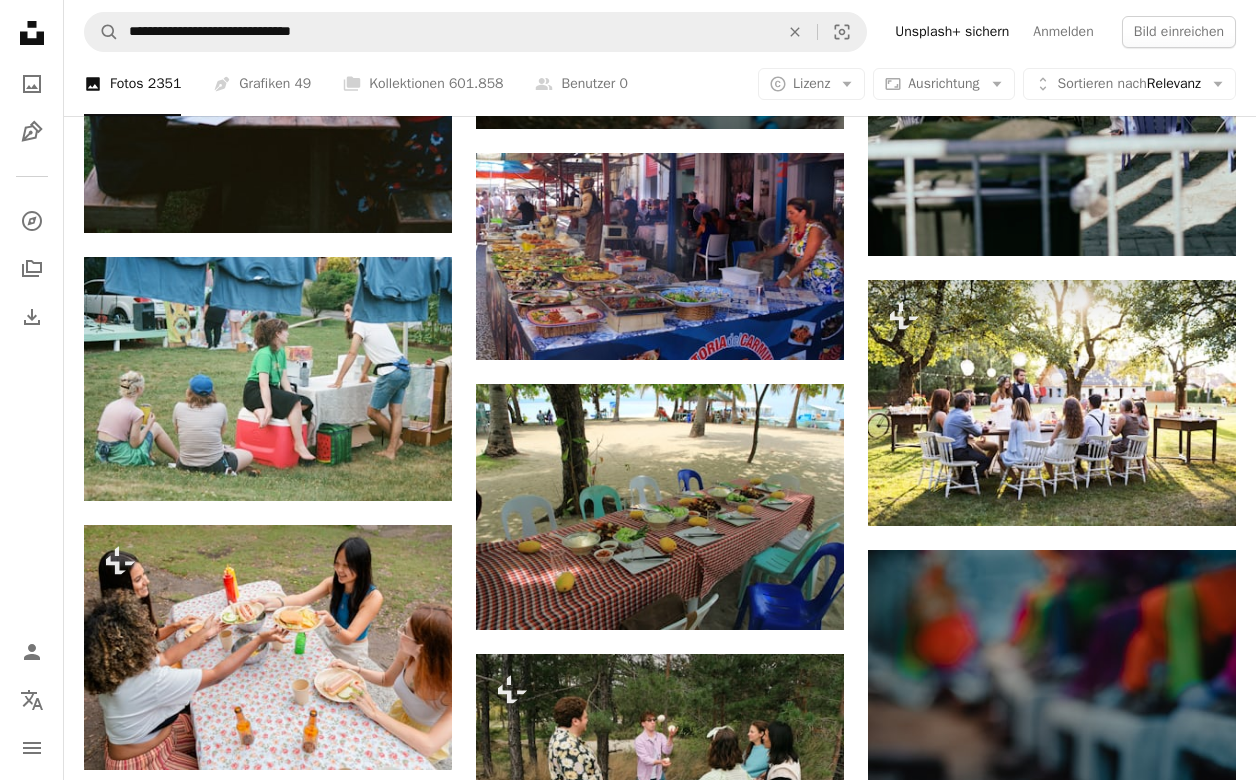 scroll, scrollTop: 11227, scrollLeft: 0, axis: vertical 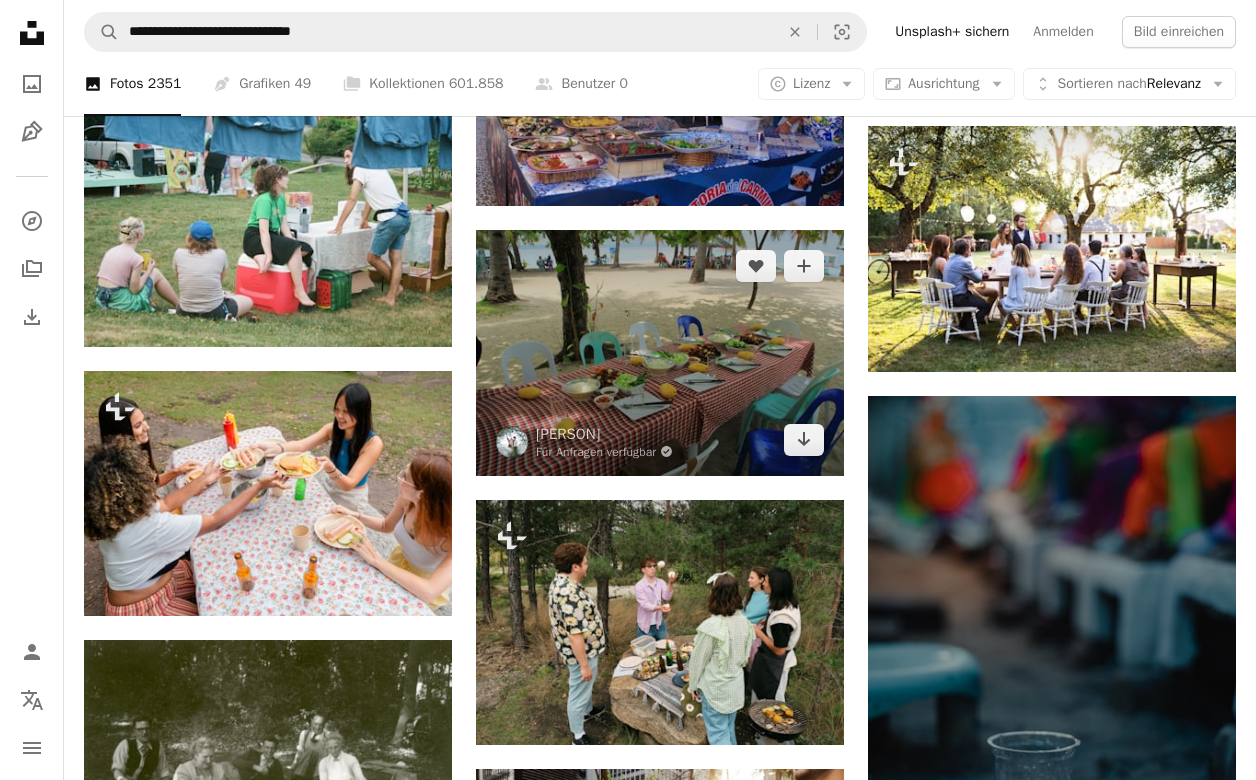 click at bounding box center (660, 353) 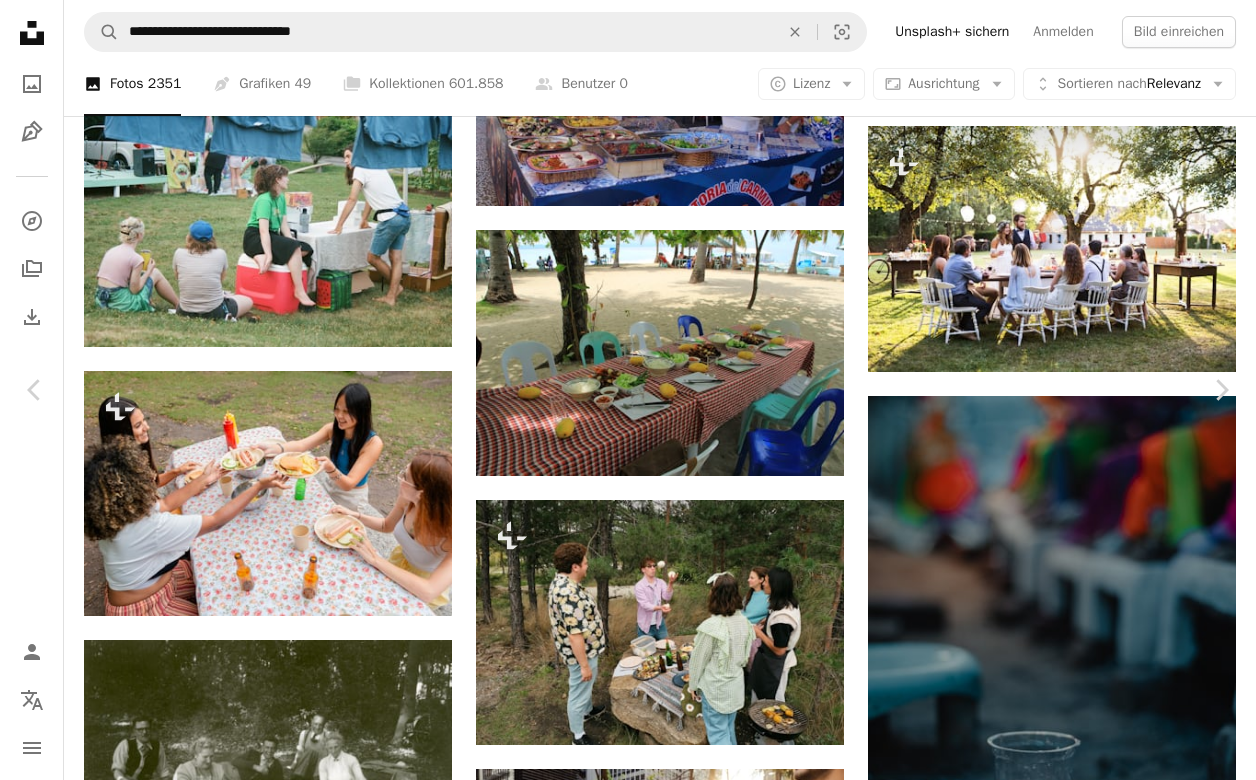 click on "Kostenlos herunterladen" at bounding box center [1029, 3931] 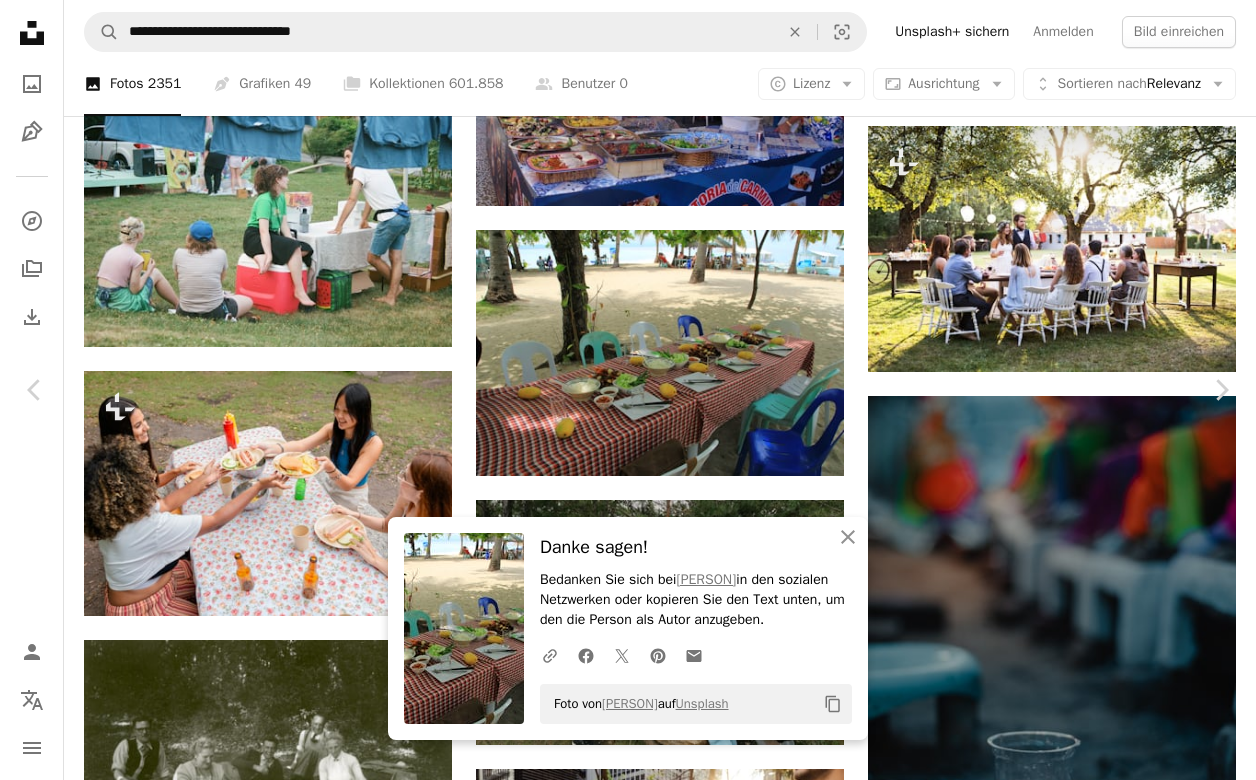 click on "An X shape" at bounding box center [20, 20] 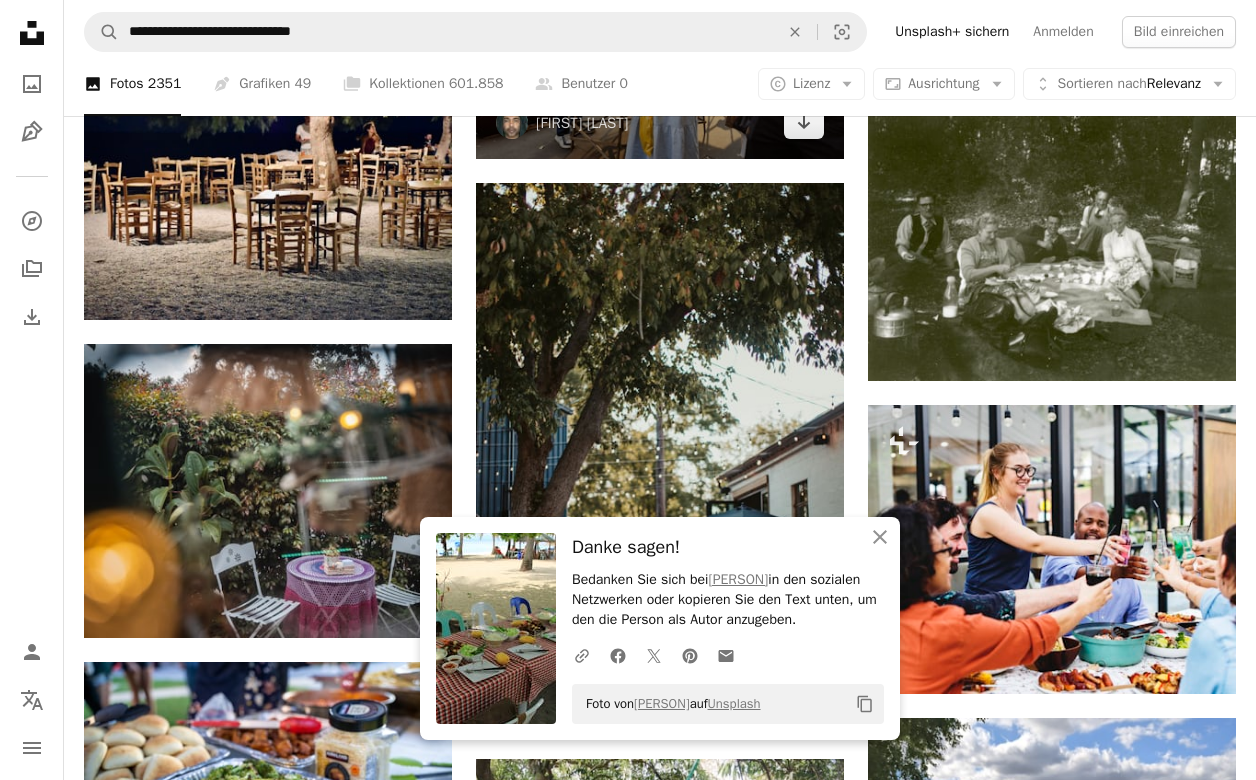 scroll, scrollTop: 12167, scrollLeft: 0, axis: vertical 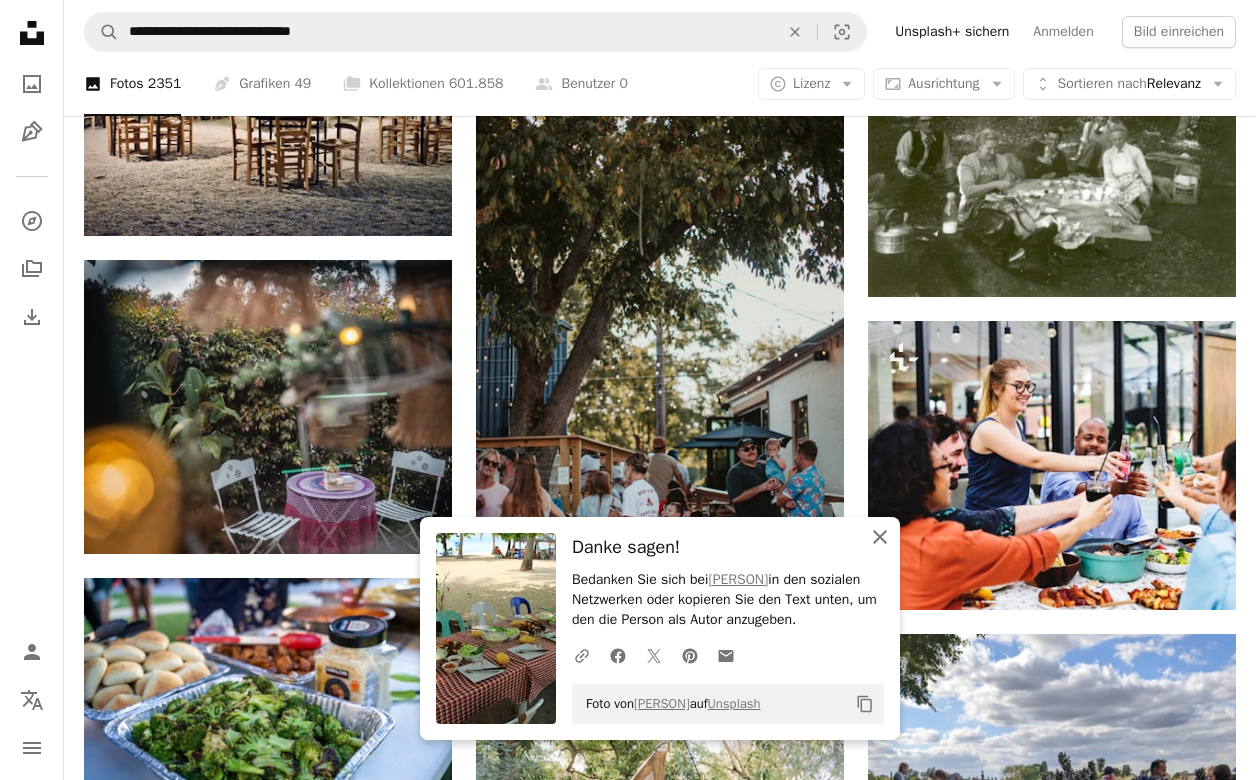 click on "An X shape" 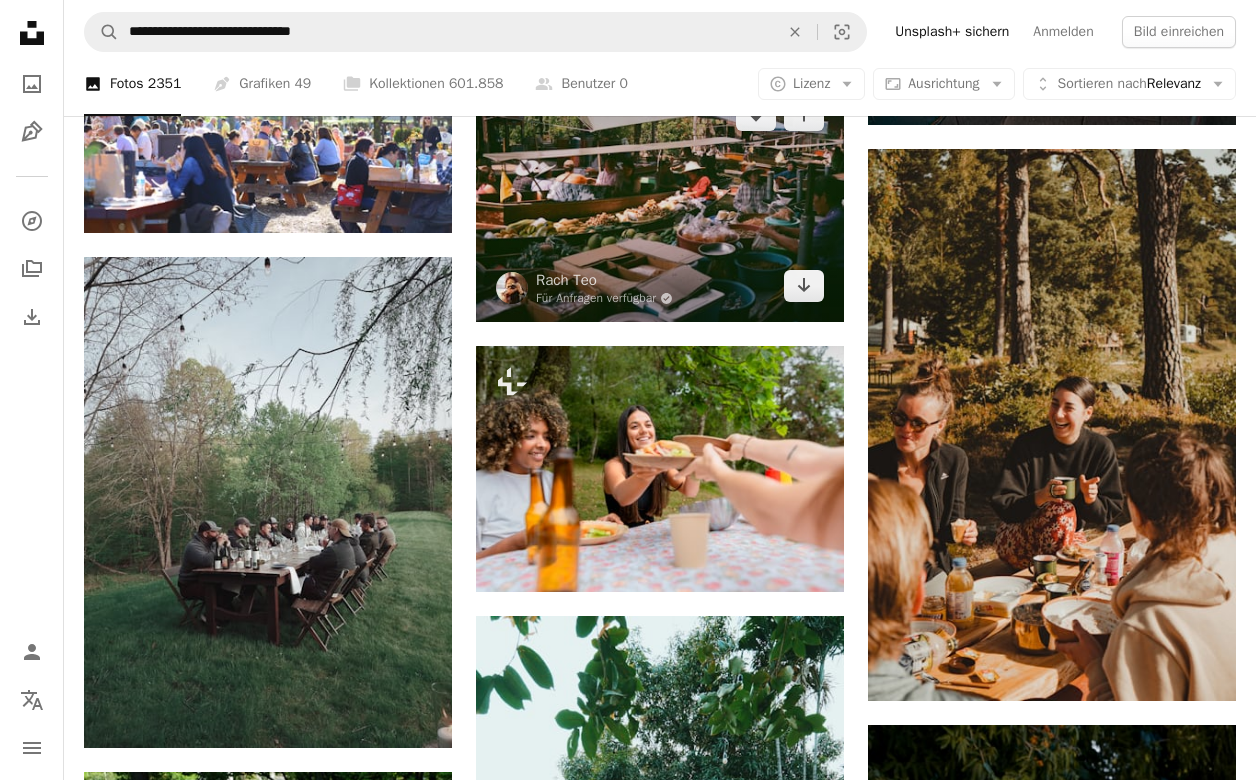 scroll, scrollTop: 14399, scrollLeft: 0, axis: vertical 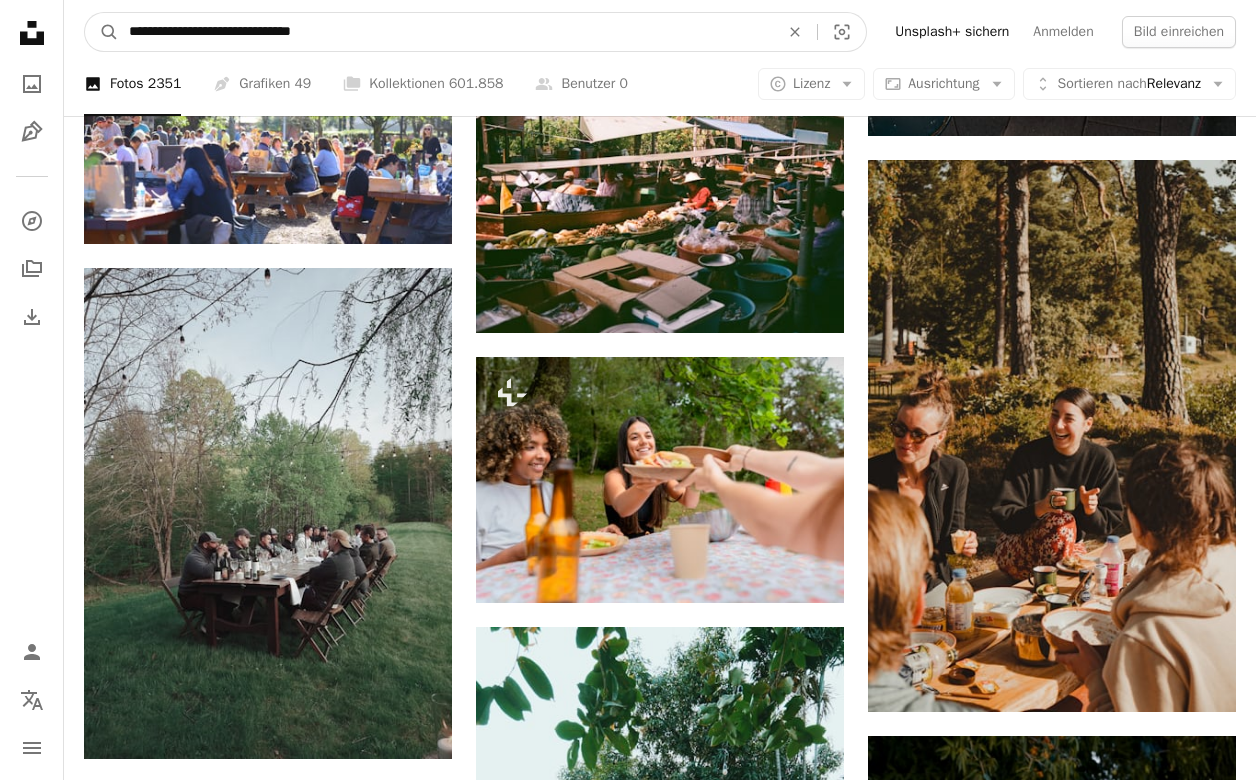 click on "**********" at bounding box center (446, 32) 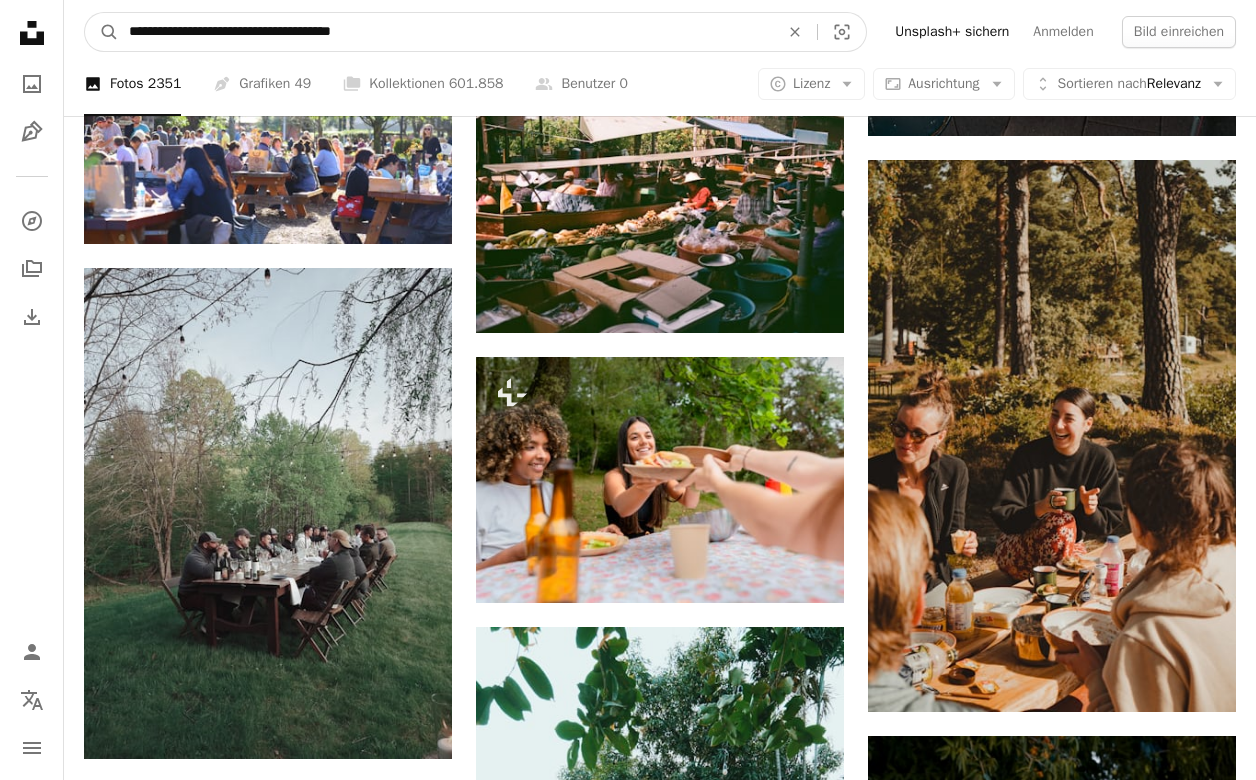 type on "**********" 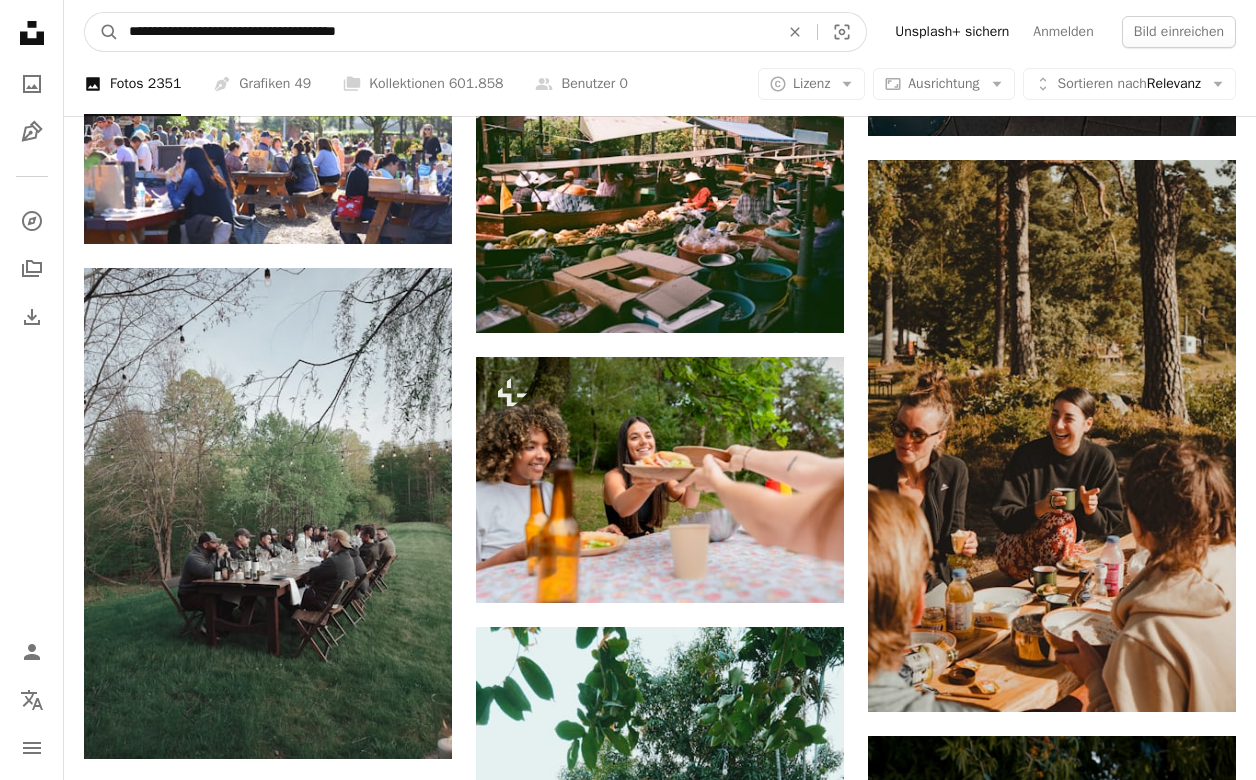 click on "A magnifying glass" at bounding box center [102, 32] 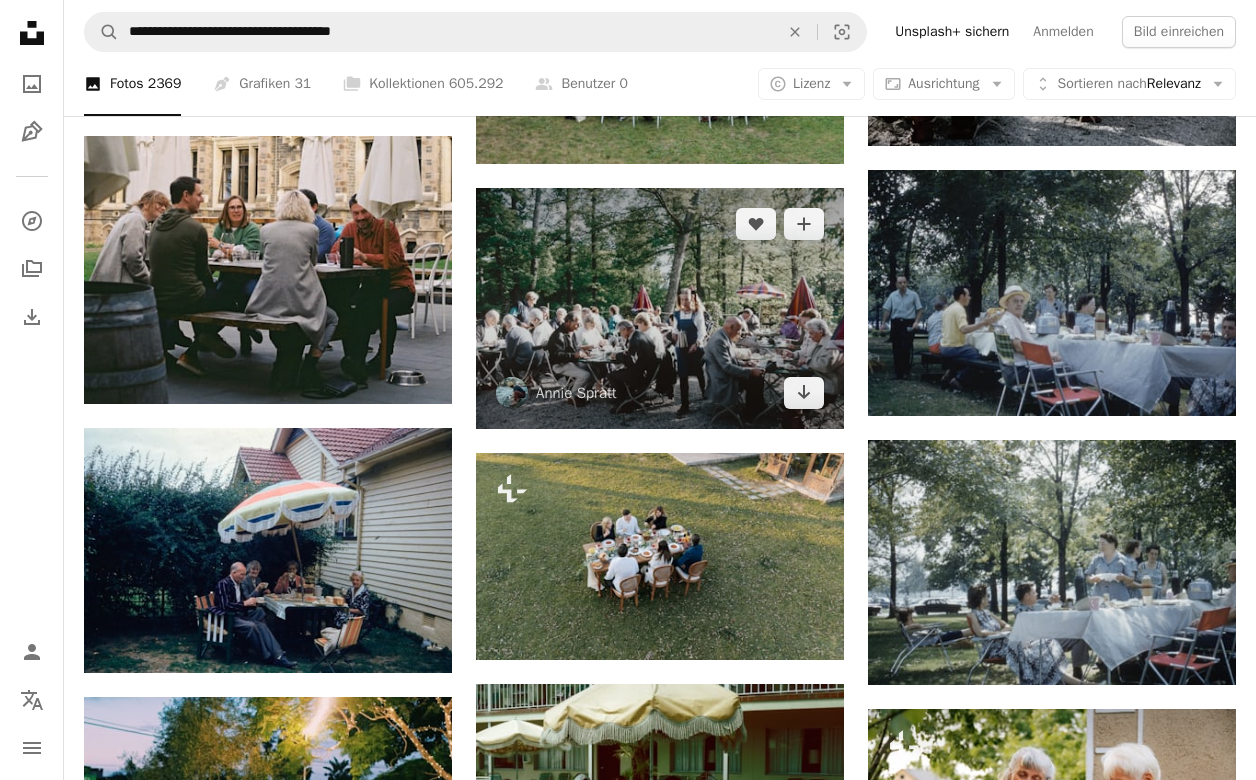 scroll, scrollTop: 1404, scrollLeft: 0, axis: vertical 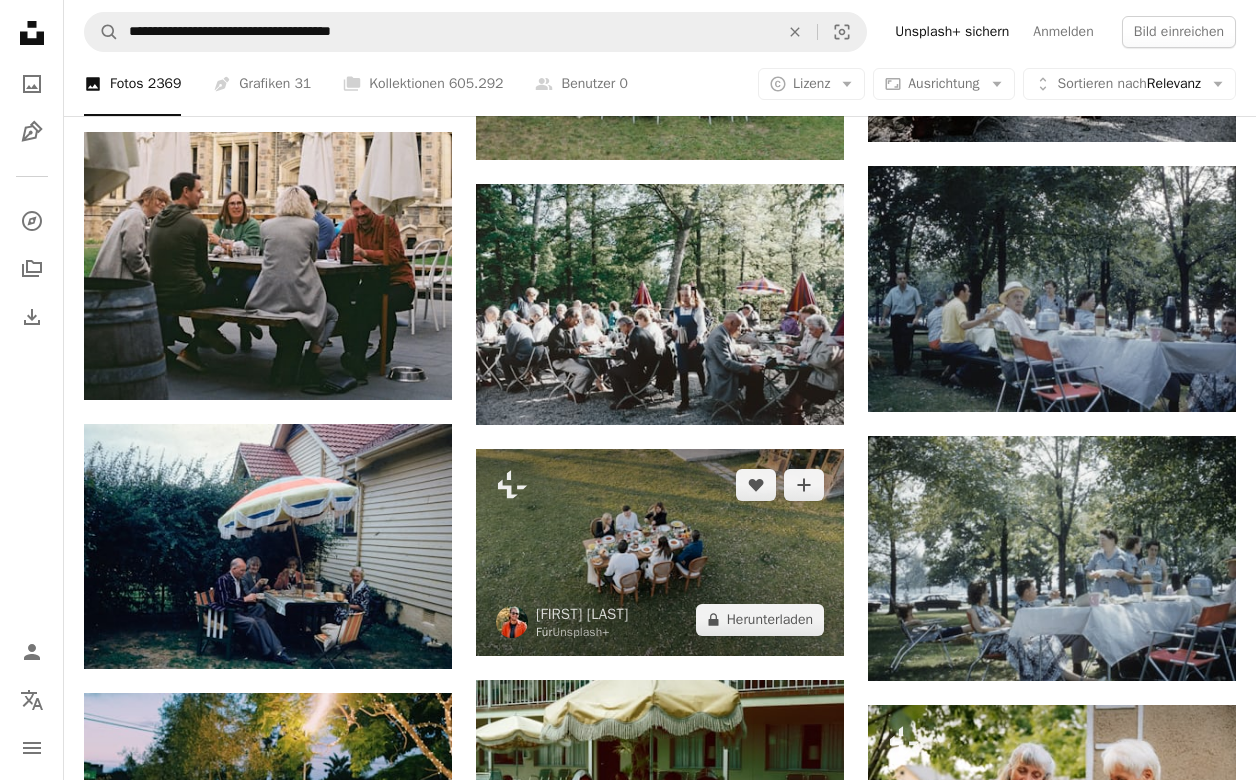 click at bounding box center [660, 552] 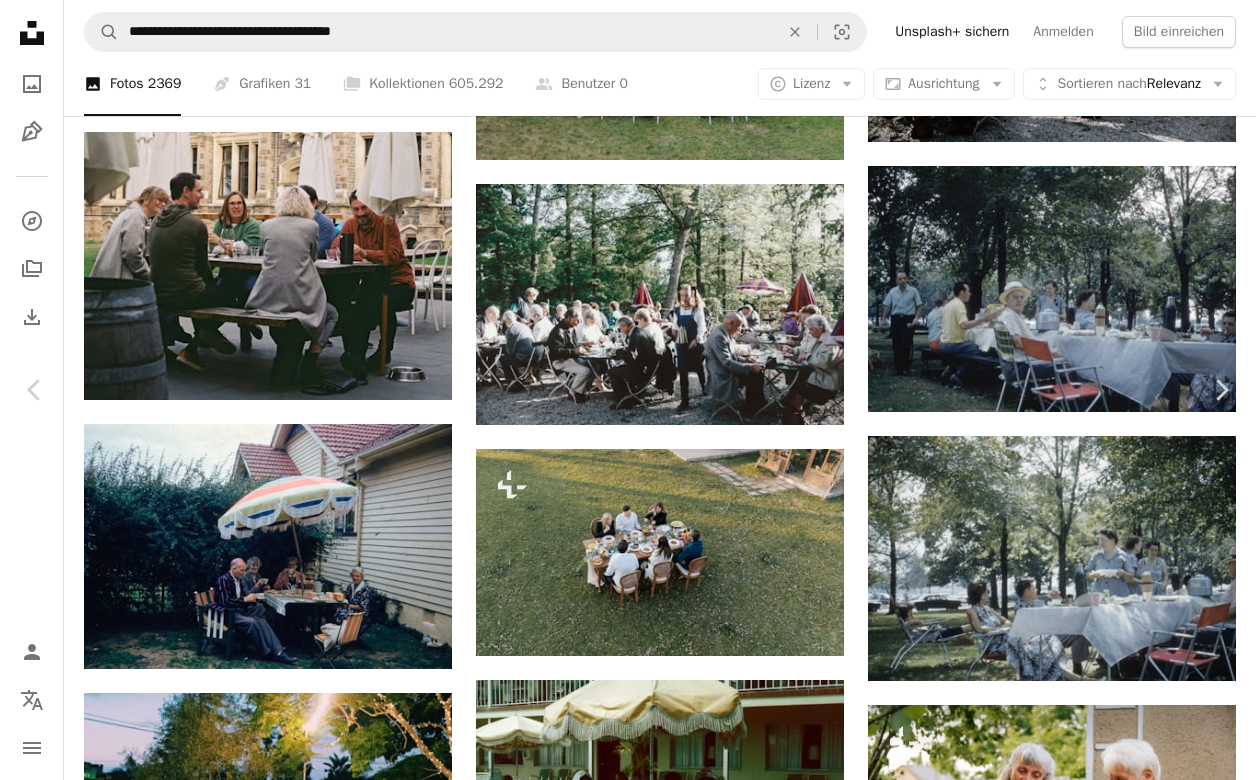 click on "An X shape" at bounding box center [20, 20] 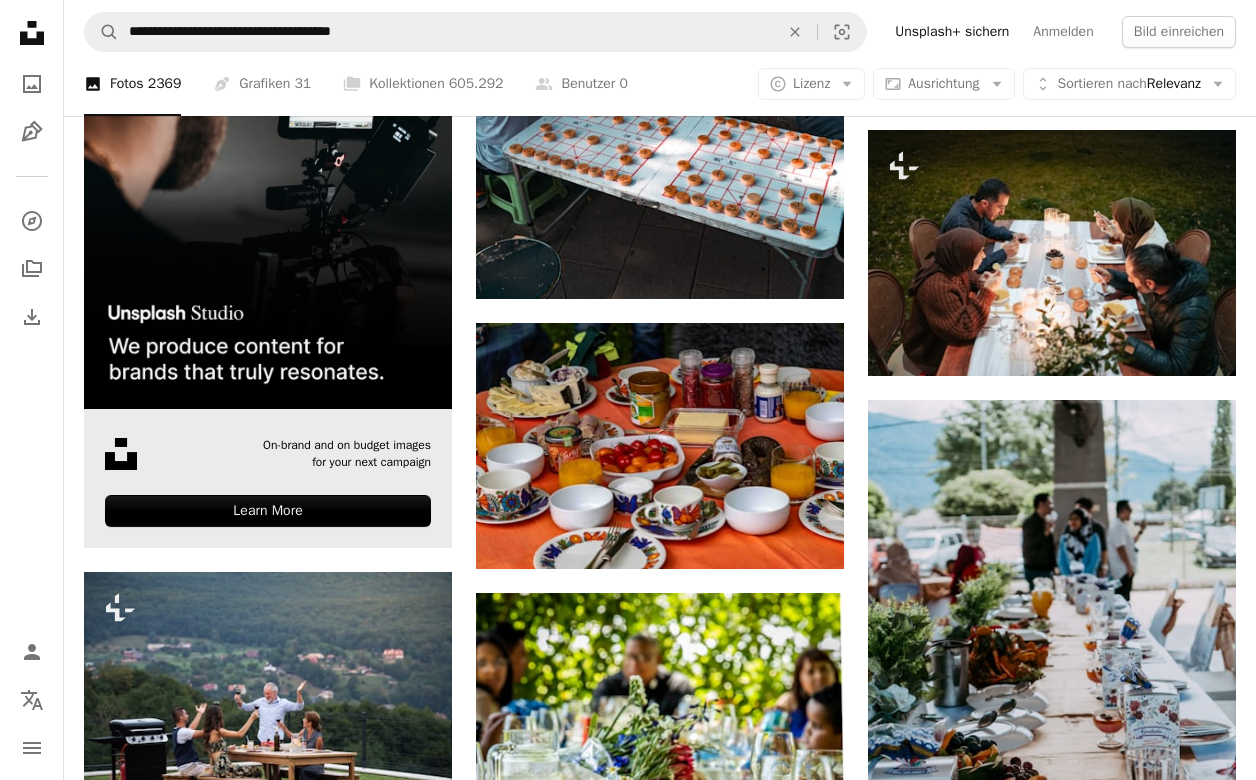 scroll, scrollTop: 3388, scrollLeft: 0, axis: vertical 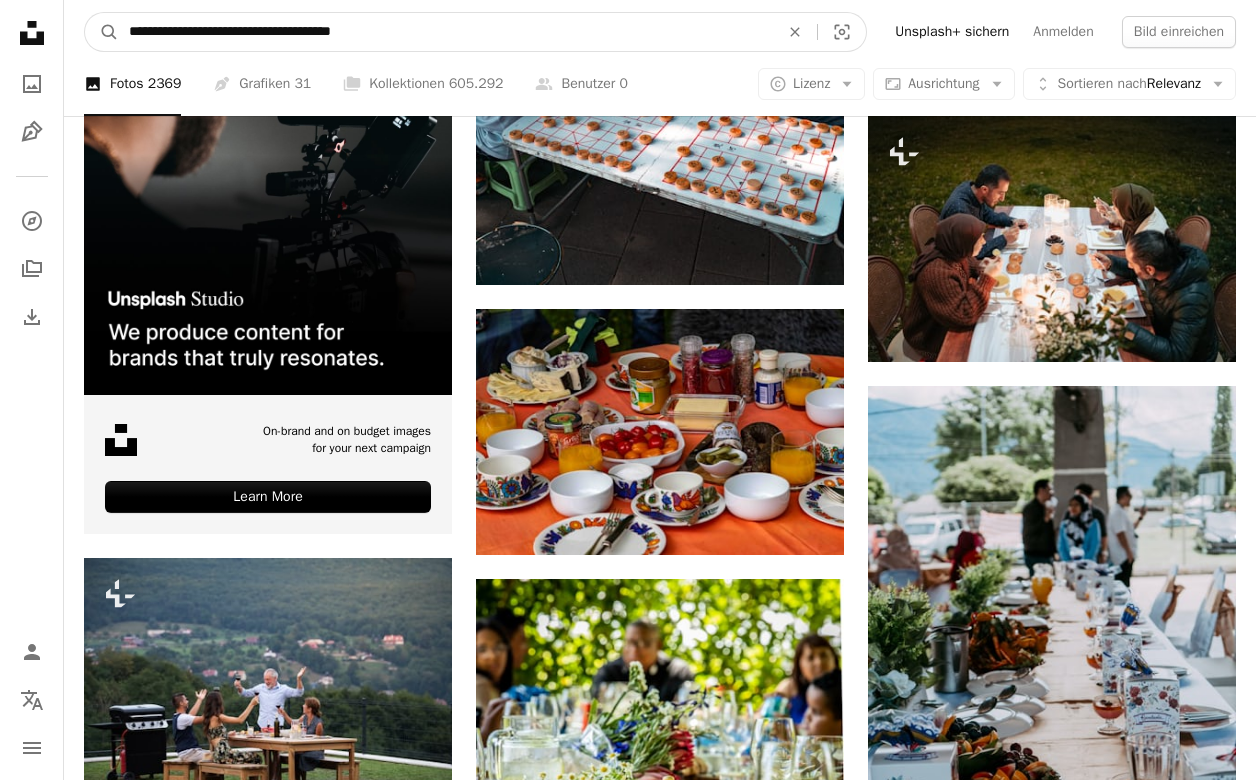 click on "**********" at bounding box center (446, 32) 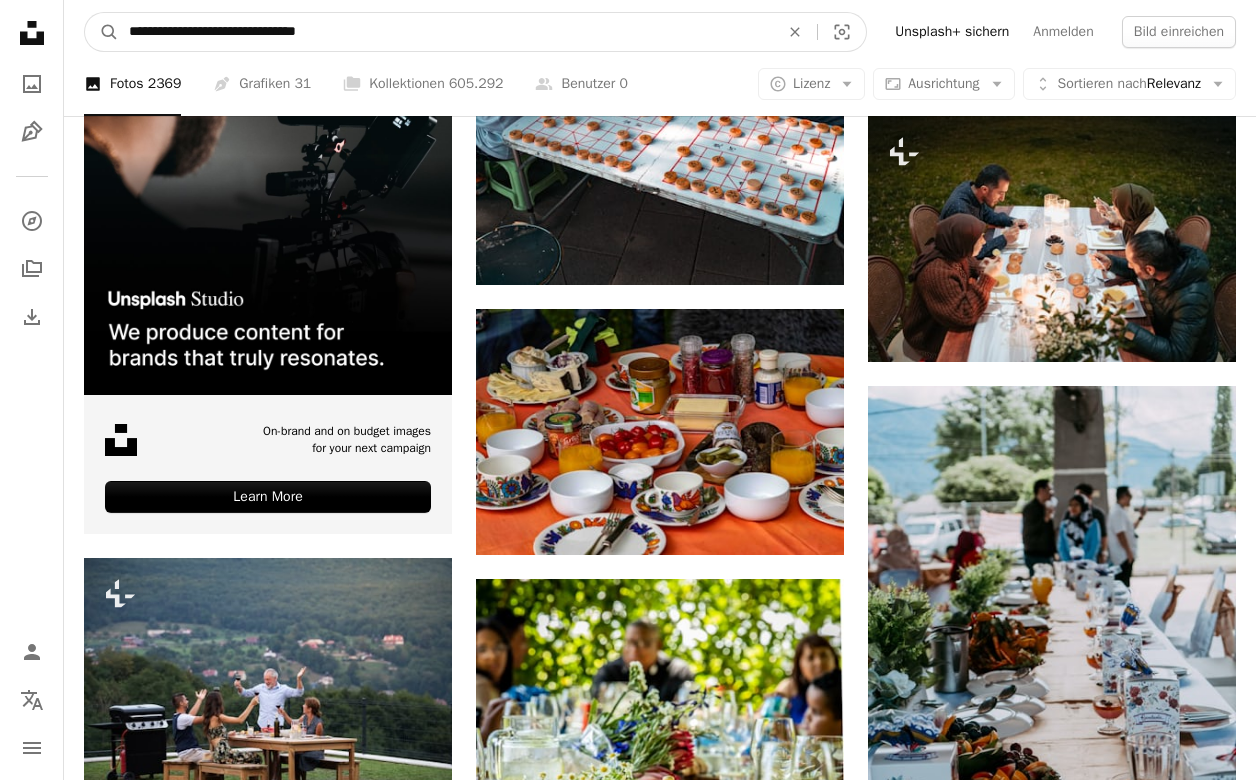 type on "**********" 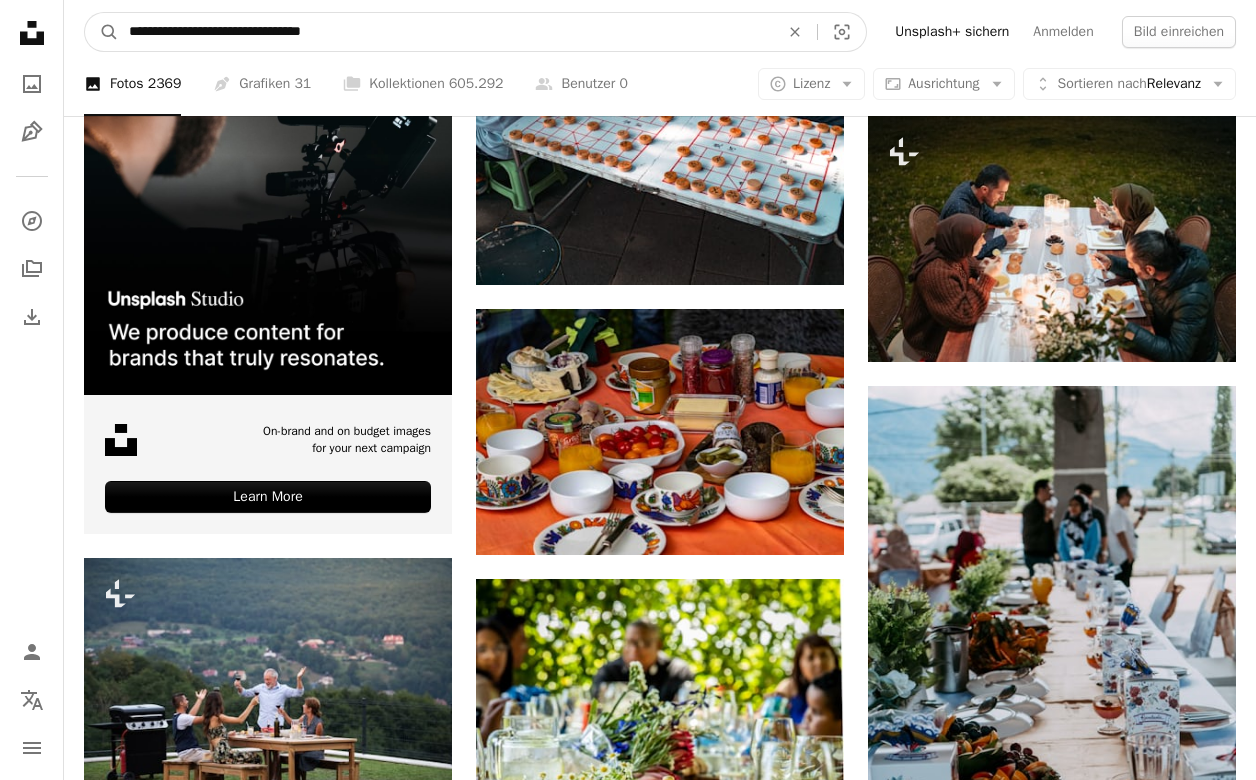 click on "A magnifying glass" at bounding box center (102, 32) 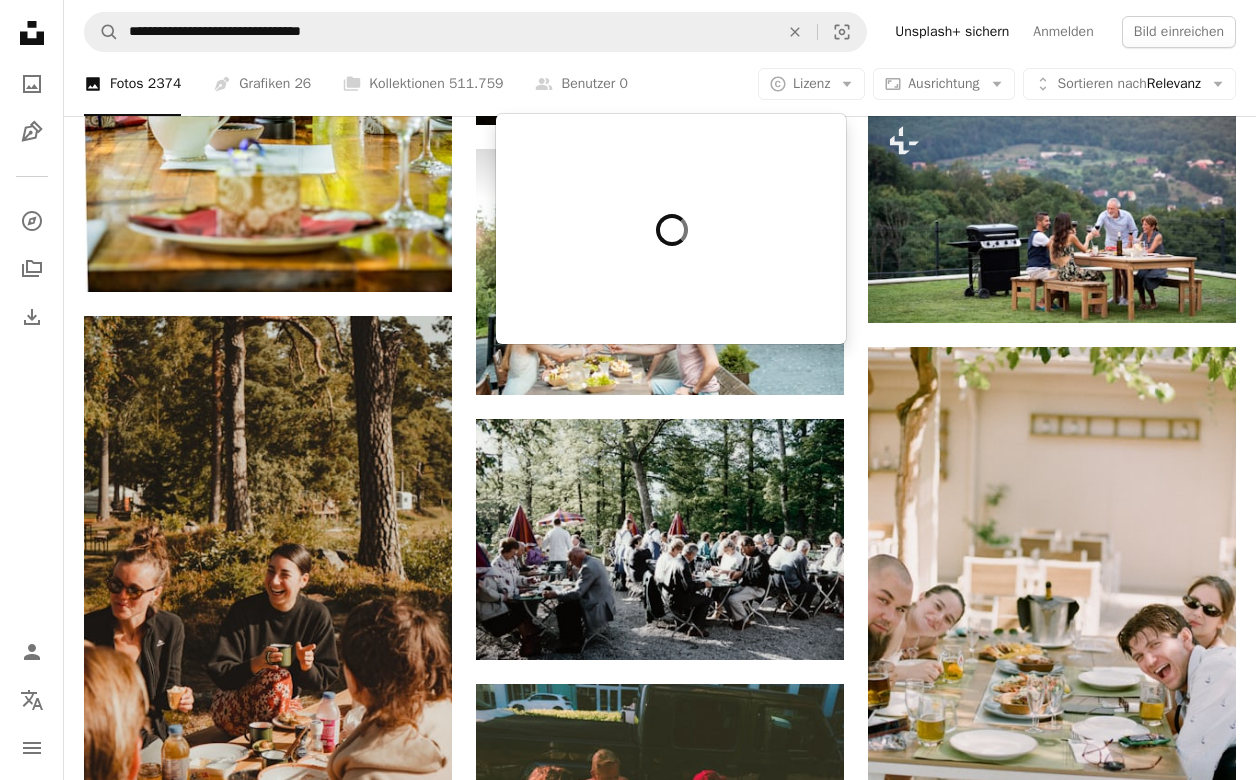 scroll, scrollTop: 1194, scrollLeft: 0, axis: vertical 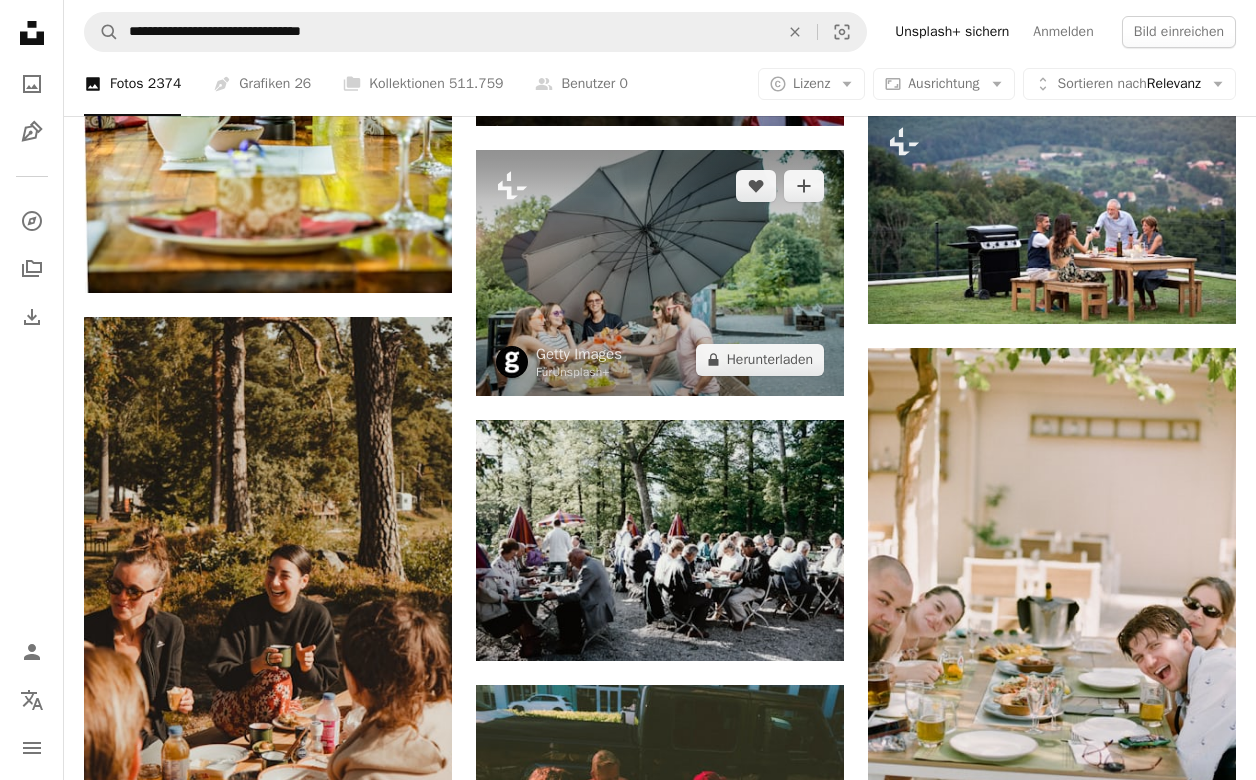 click at bounding box center (660, 273) 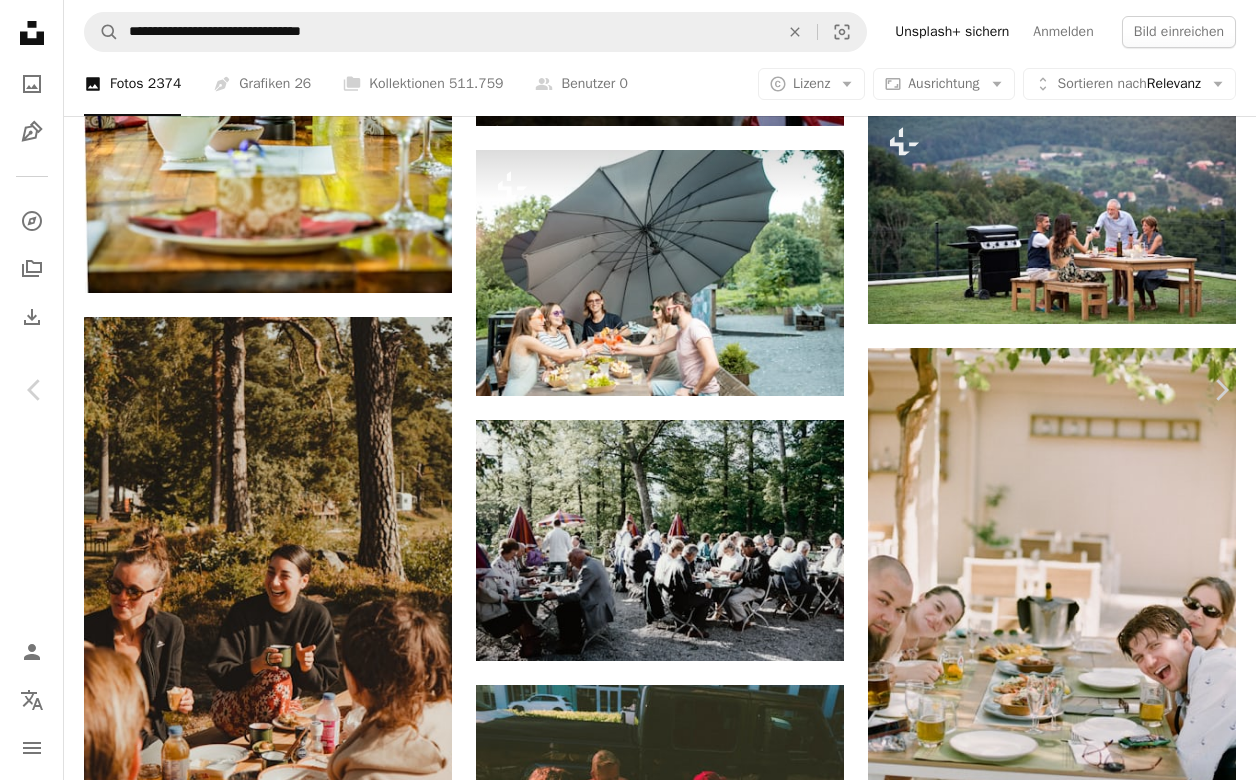click on "A lock Herunterladen" at bounding box center [1086, 2897] 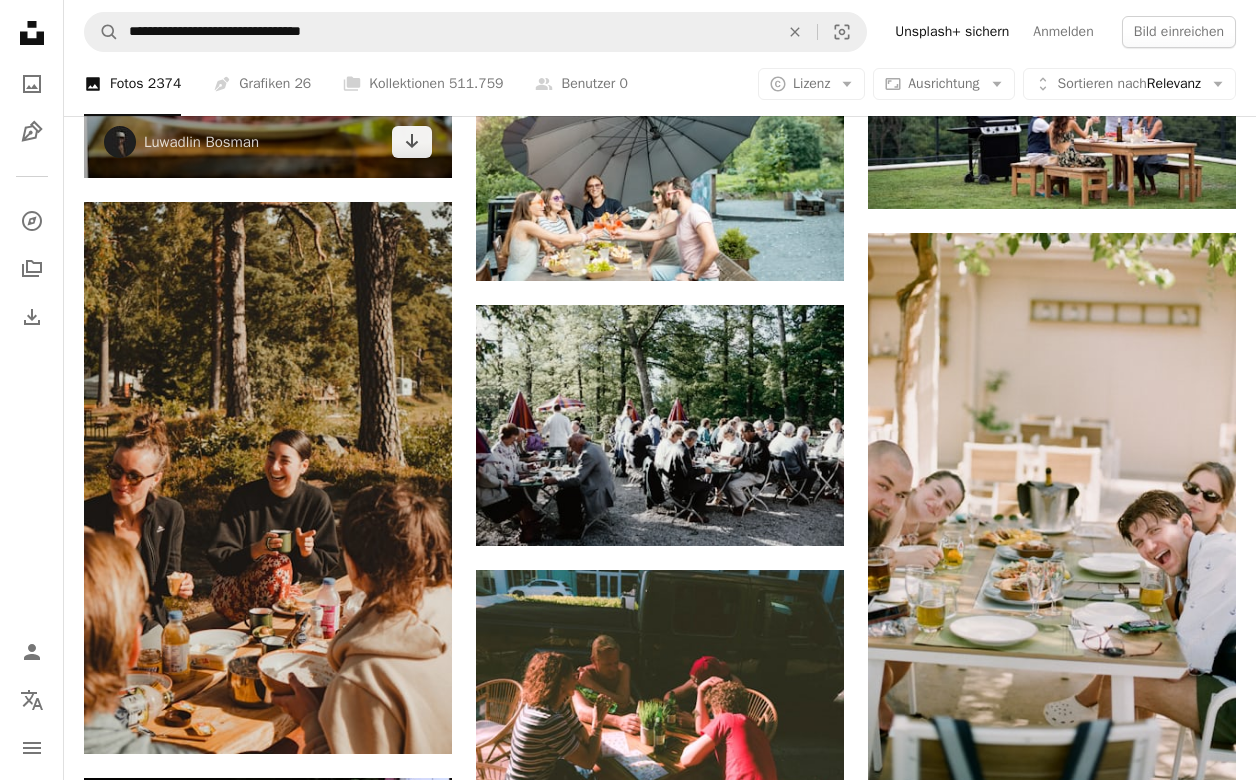 scroll, scrollTop: 1397, scrollLeft: 0, axis: vertical 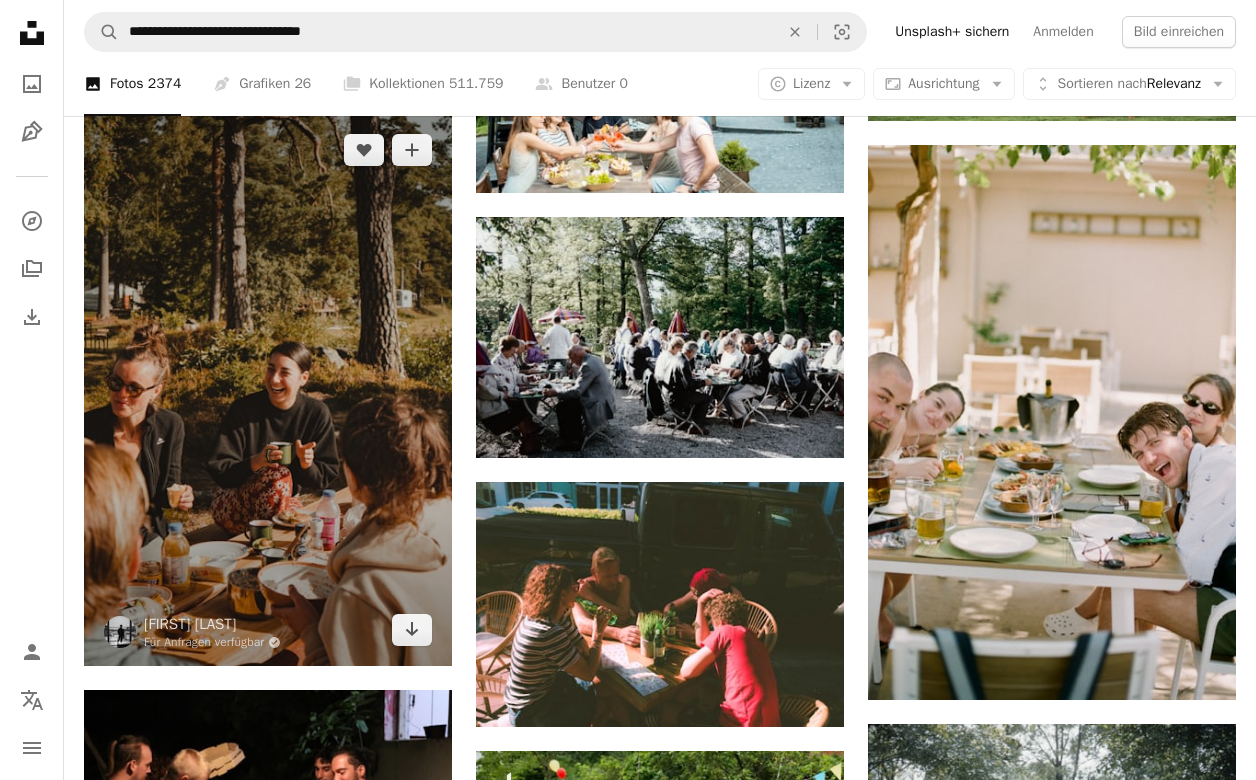 click at bounding box center (268, 390) 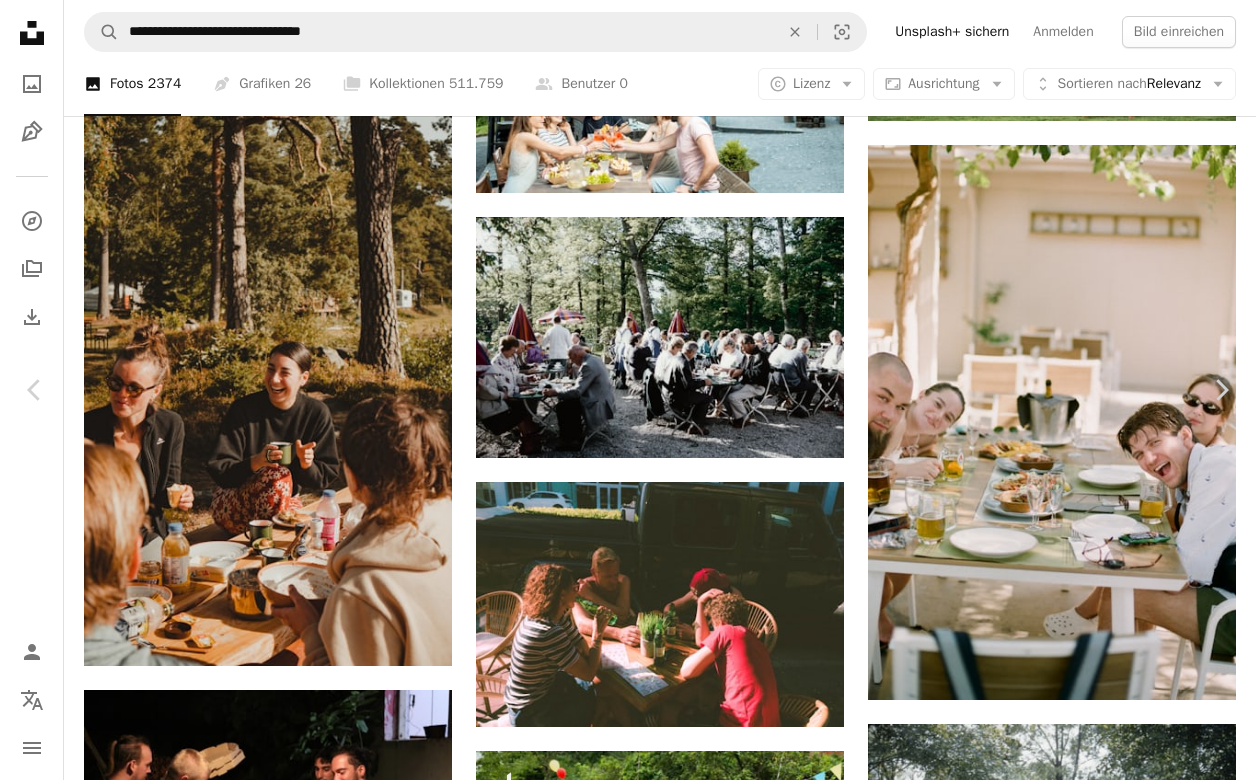 click on "Chevron down" 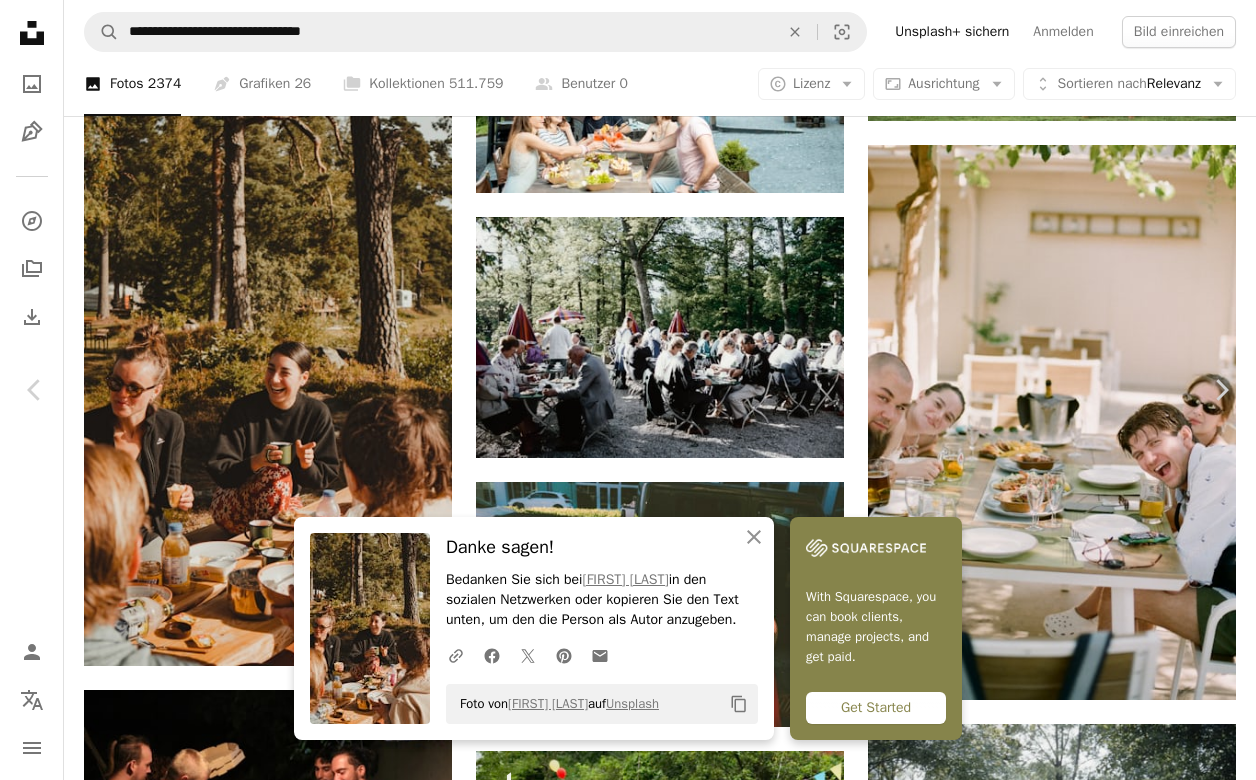 click on "More Actions" at bounding box center (1130, 3381) 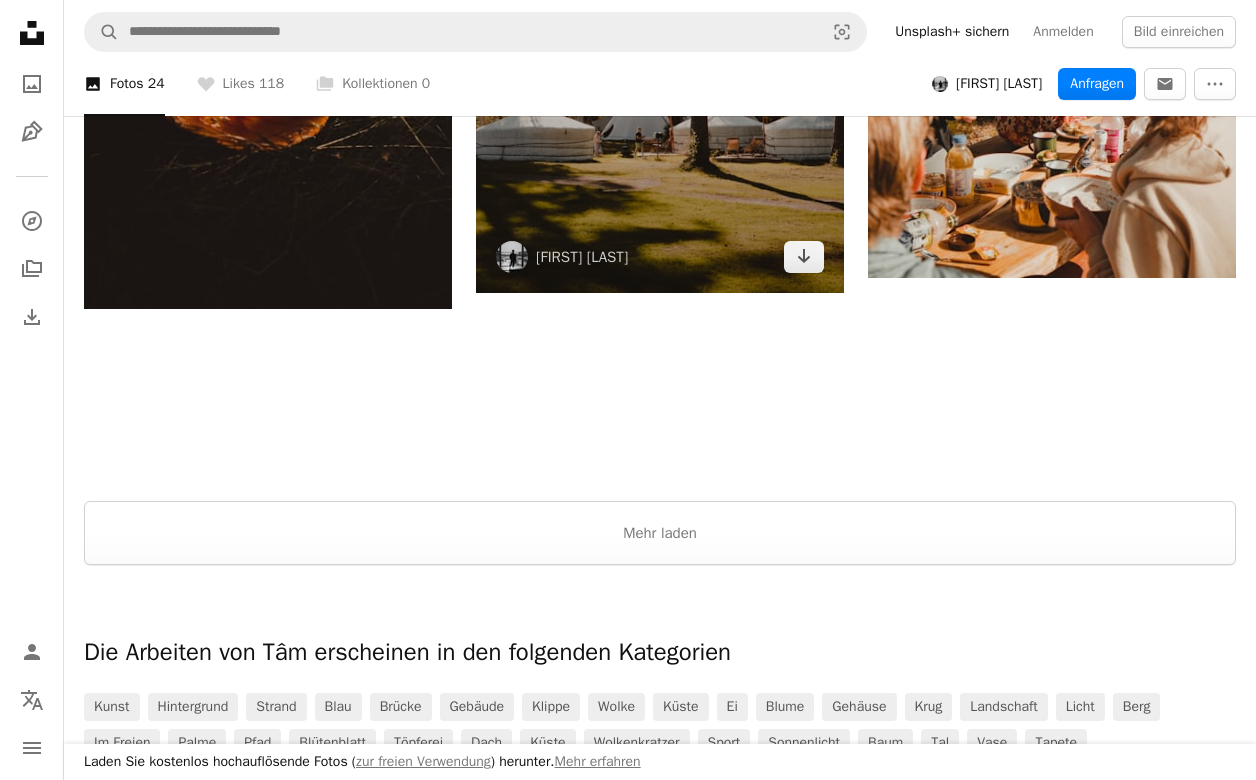 scroll, scrollTop: 3735, scrollLeft: 0, axis: vertical 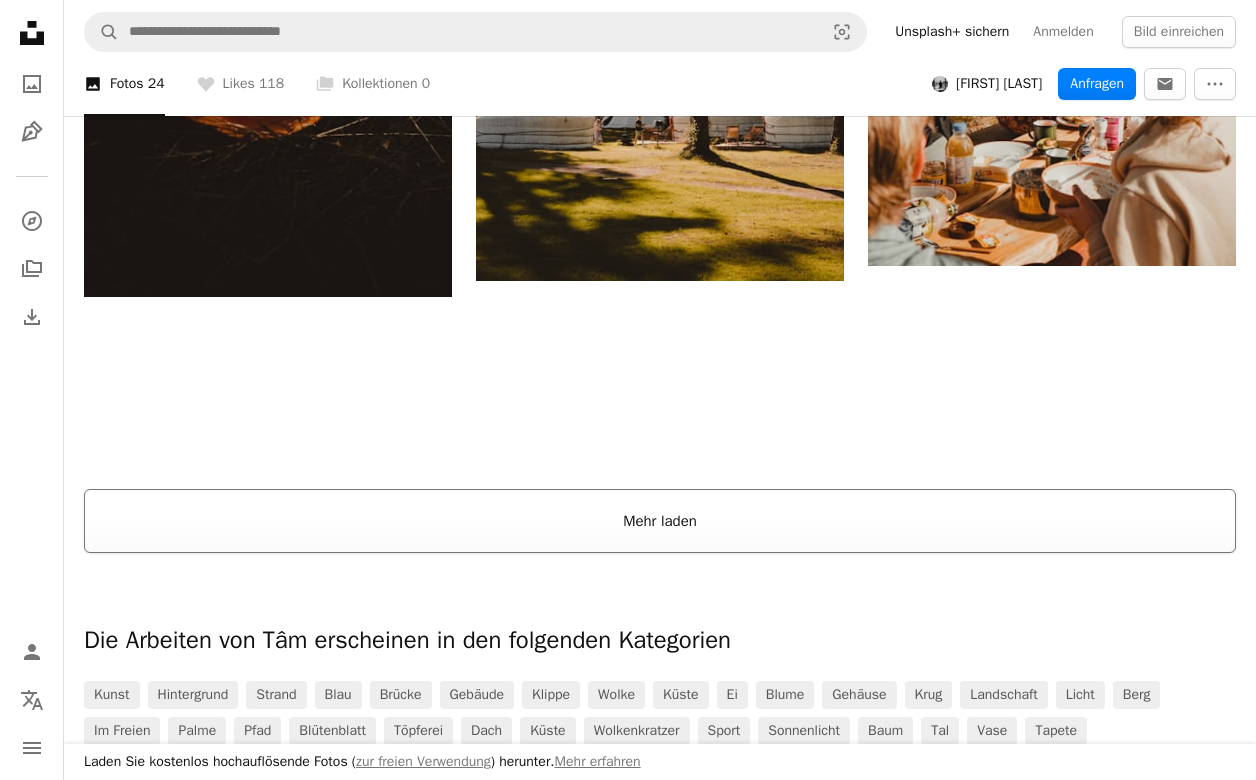 click on "Mehr laden" at bounding box center [660, 521] 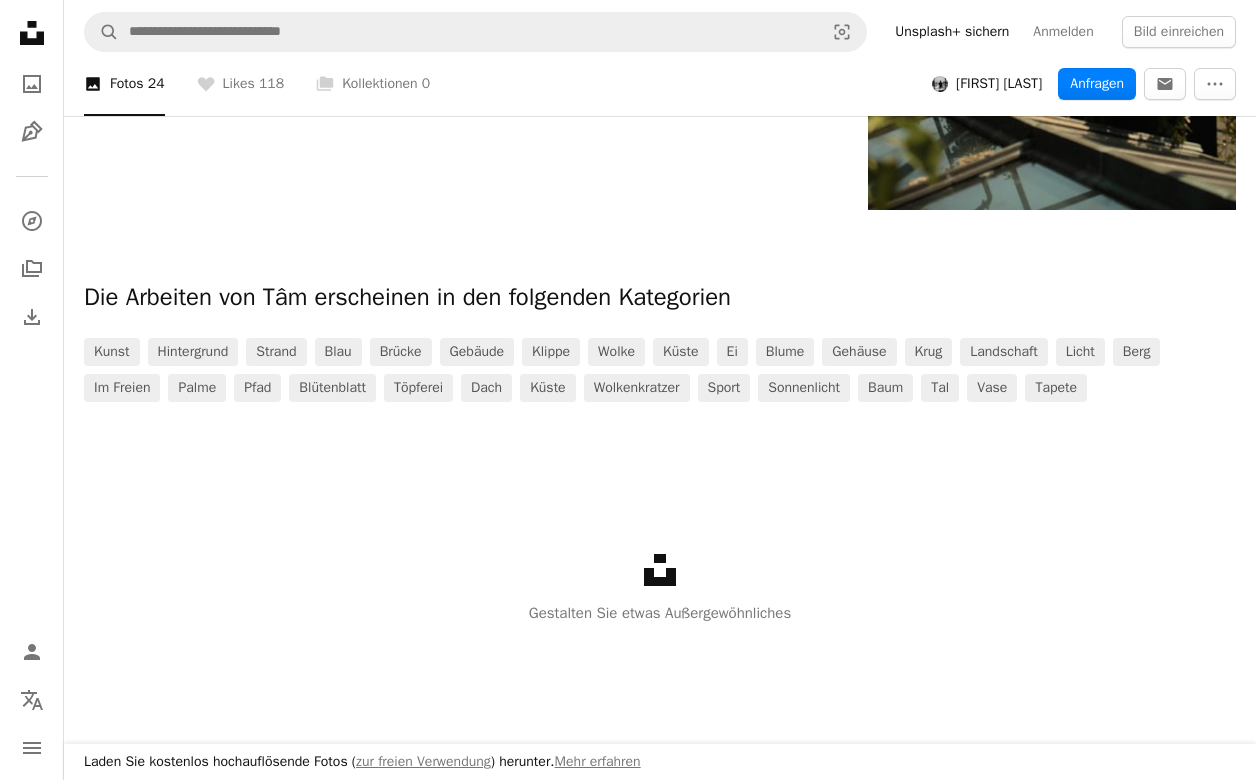 scroll, scrollTop: 4666, scrollLeft: 0, axis: vertical 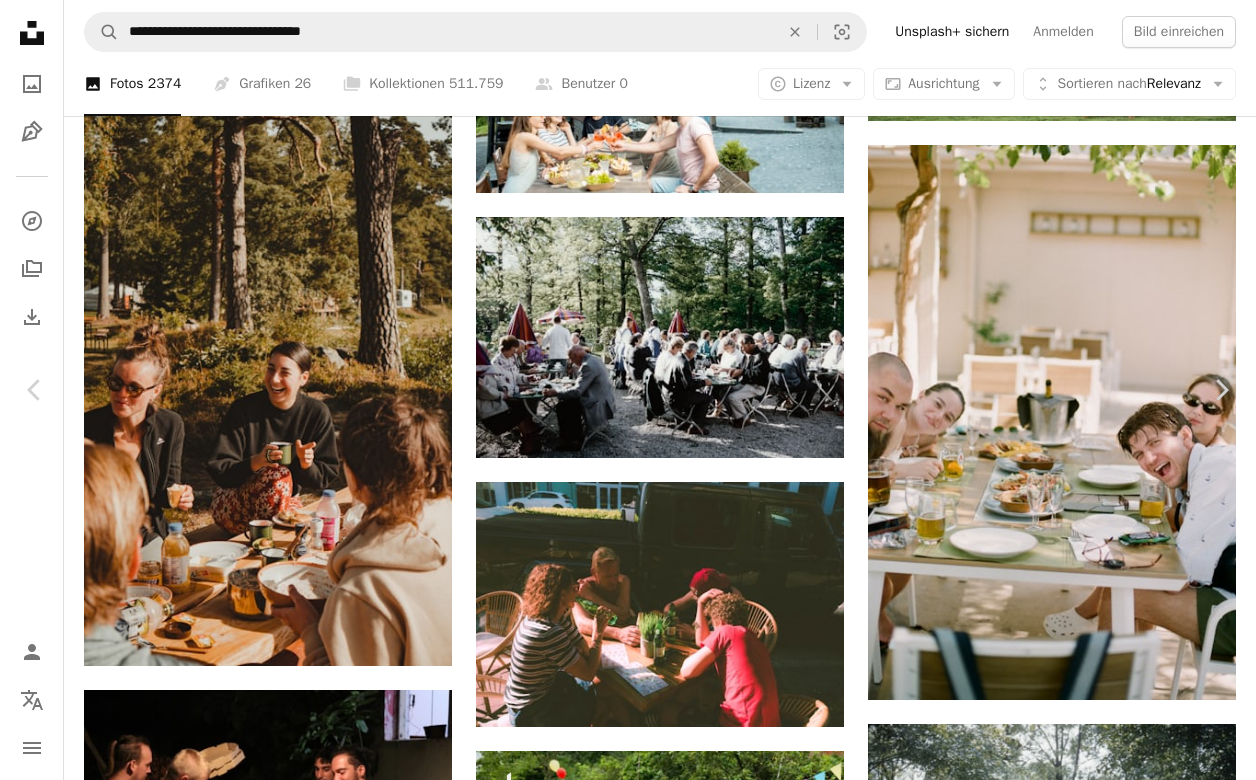 click on "An X shape" at bounding box center [20, 20] 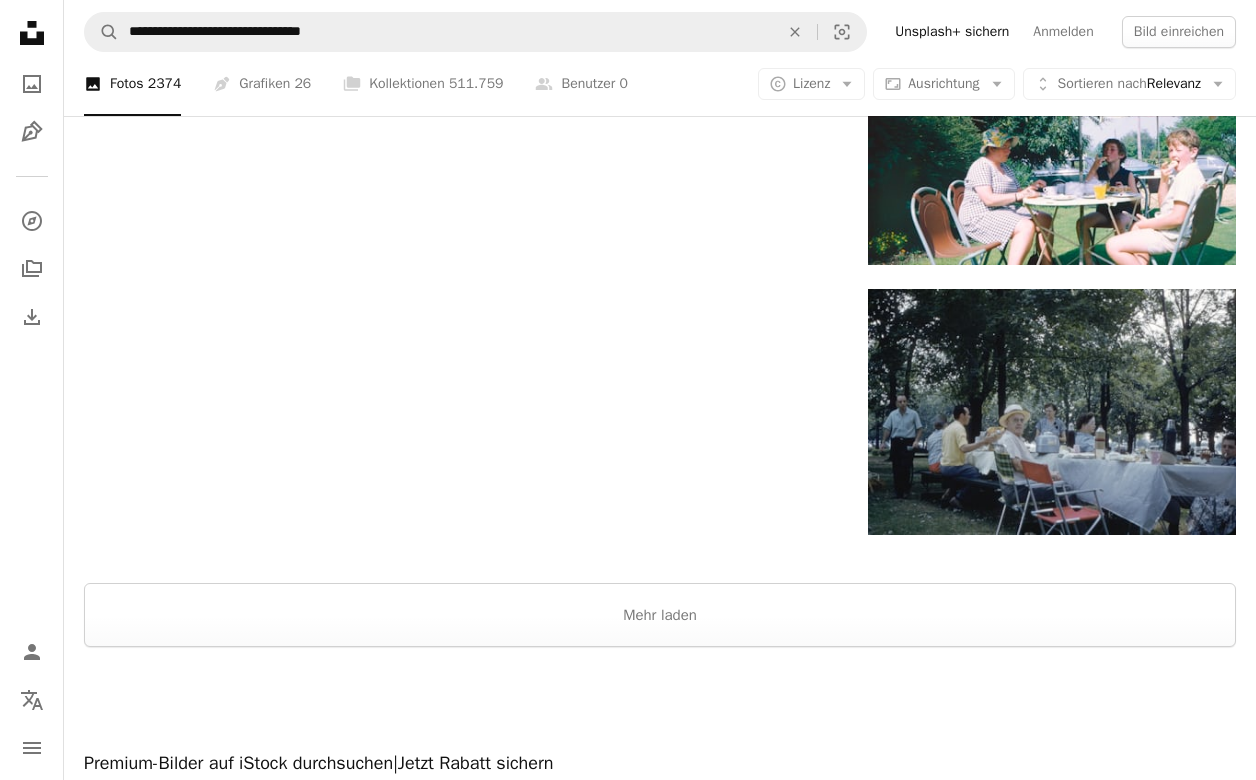 scroll, scrollTop: 2668, scrollLeft: 0, axis: vertical 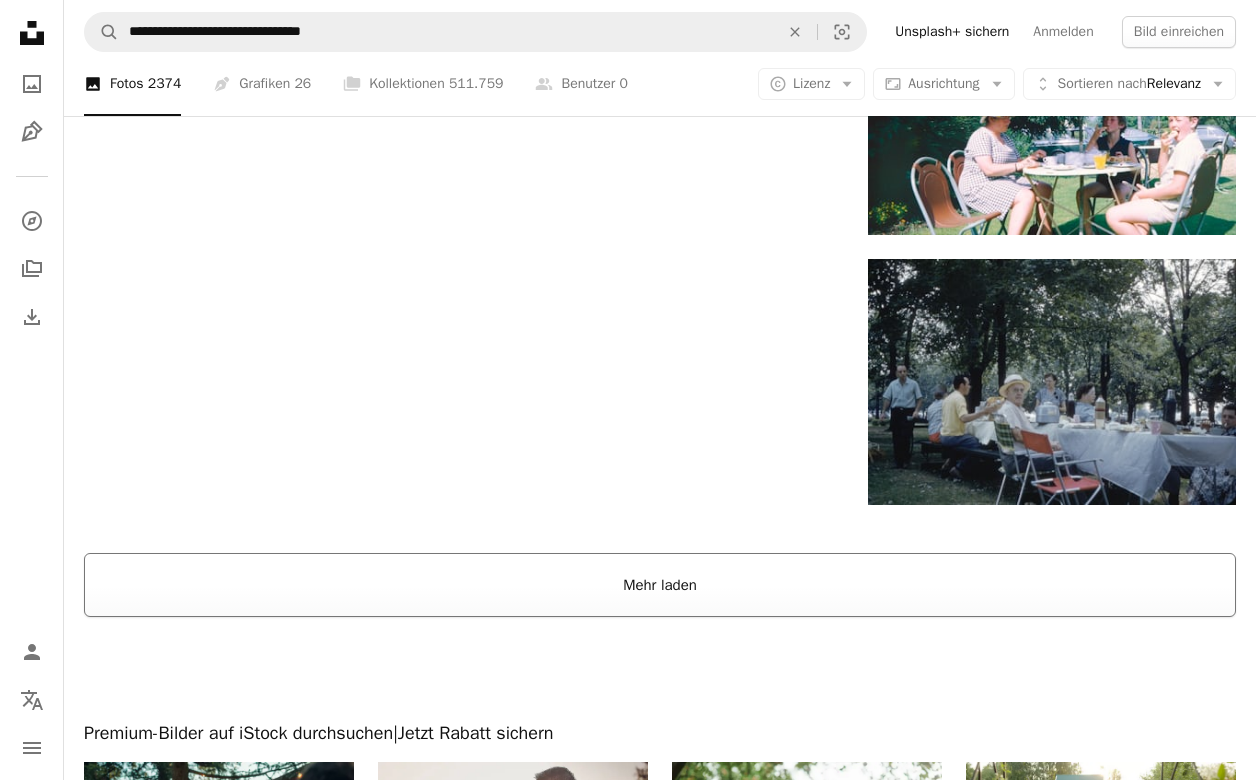 click on "Mehr laden" at bounding box center (660, 585) 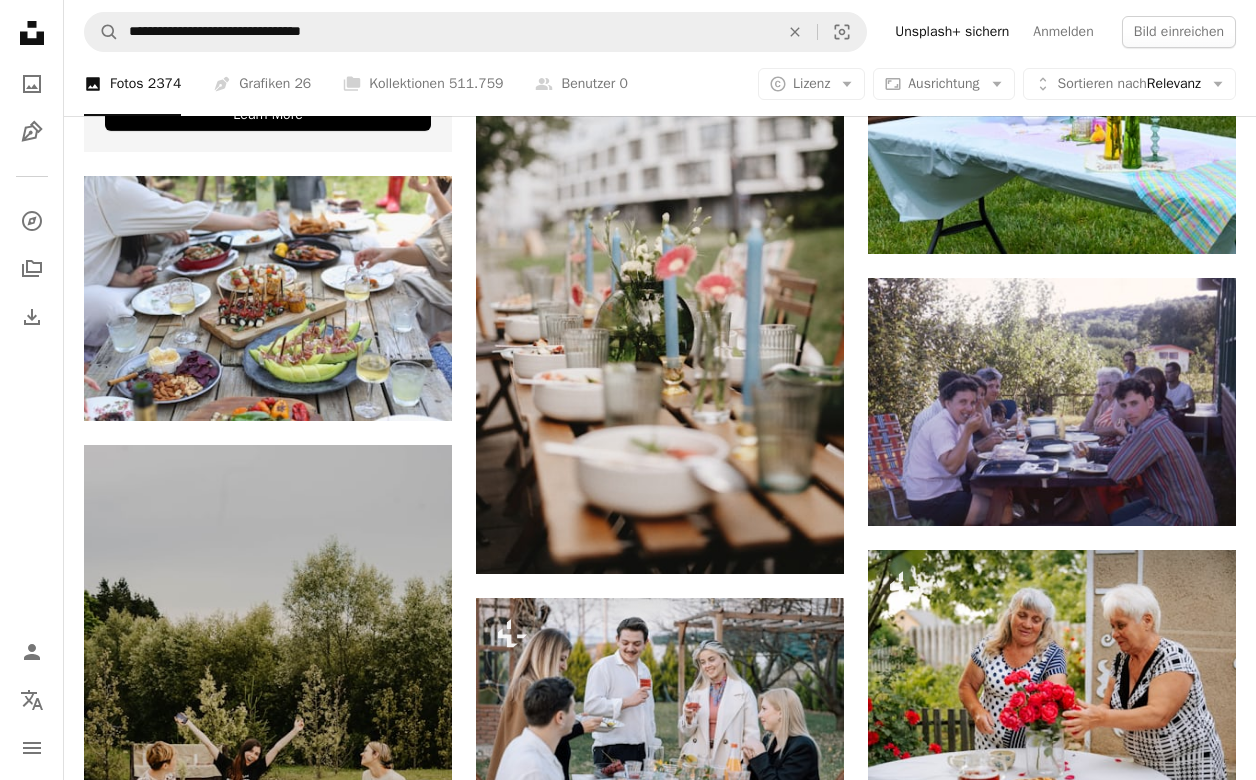 scroll, scrollTop: 4639, scrollLeft: 0, axis: vertical 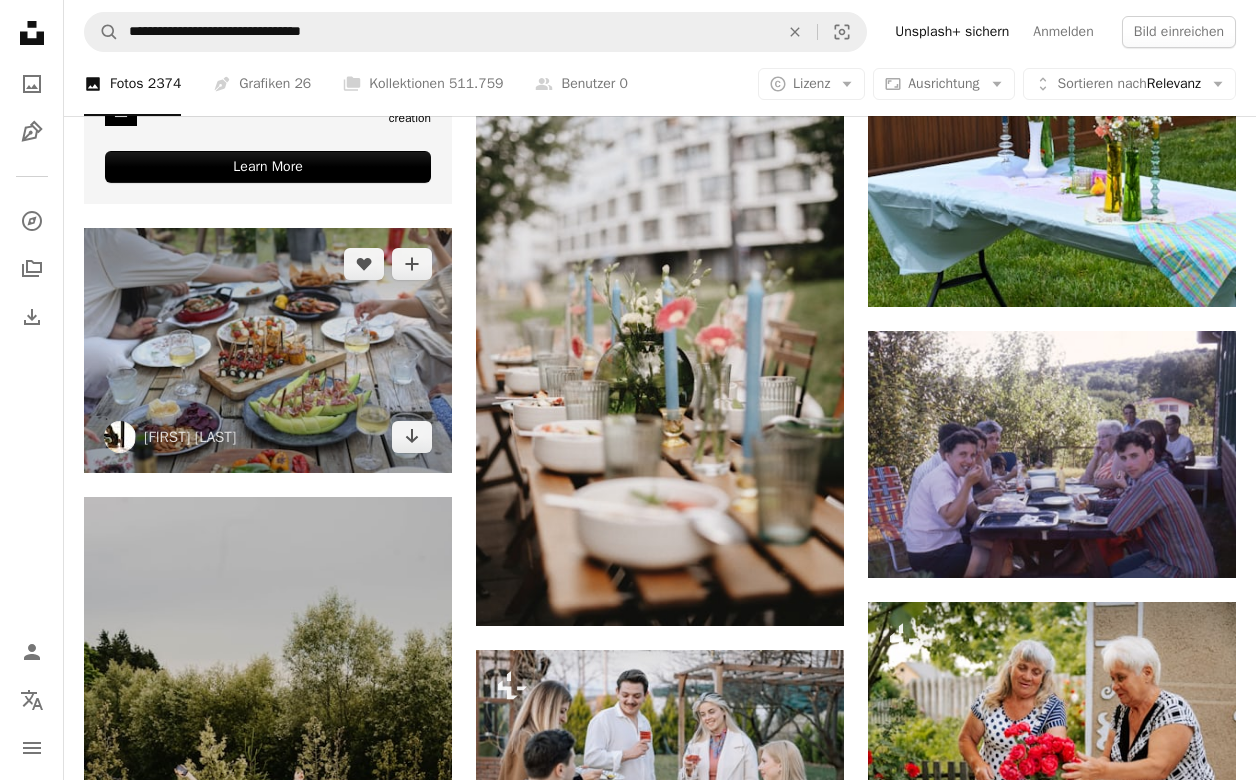click at bounding box center [268, 350] 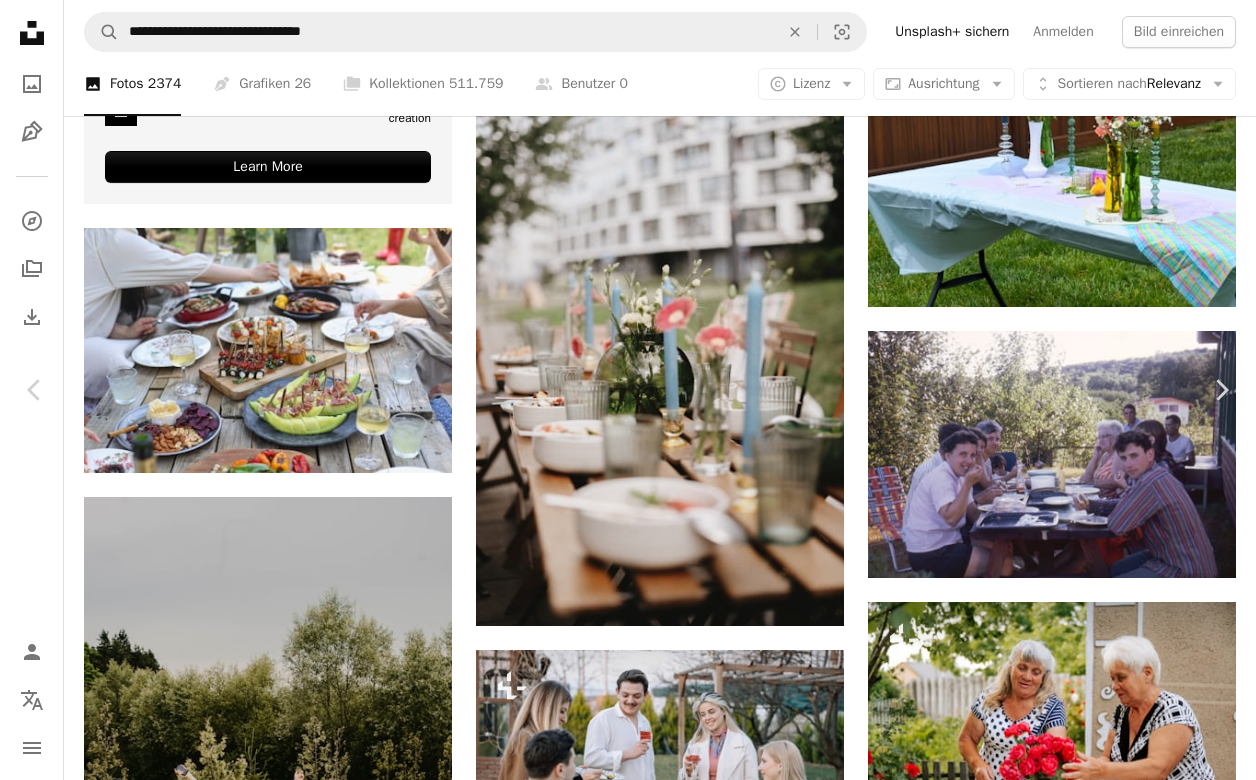 click on "Chevron down" 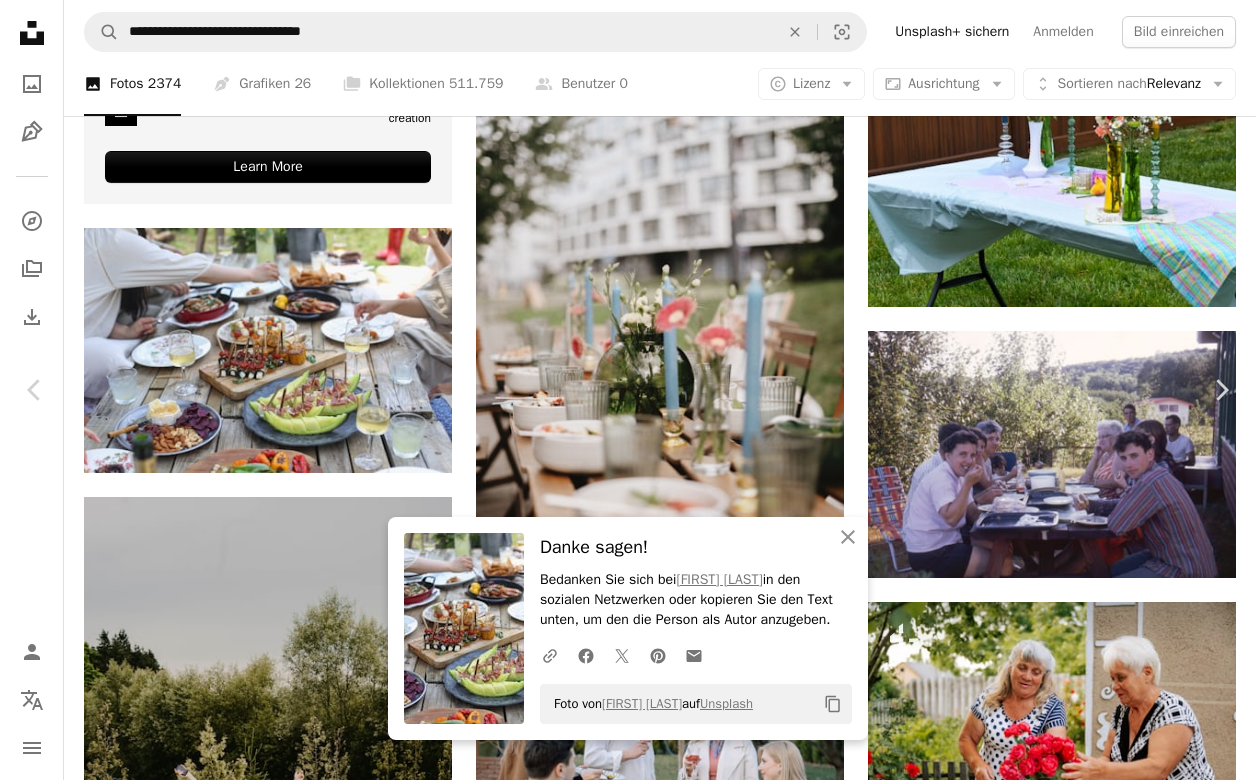 click on "An X shape" at bounding box center [20, 20] 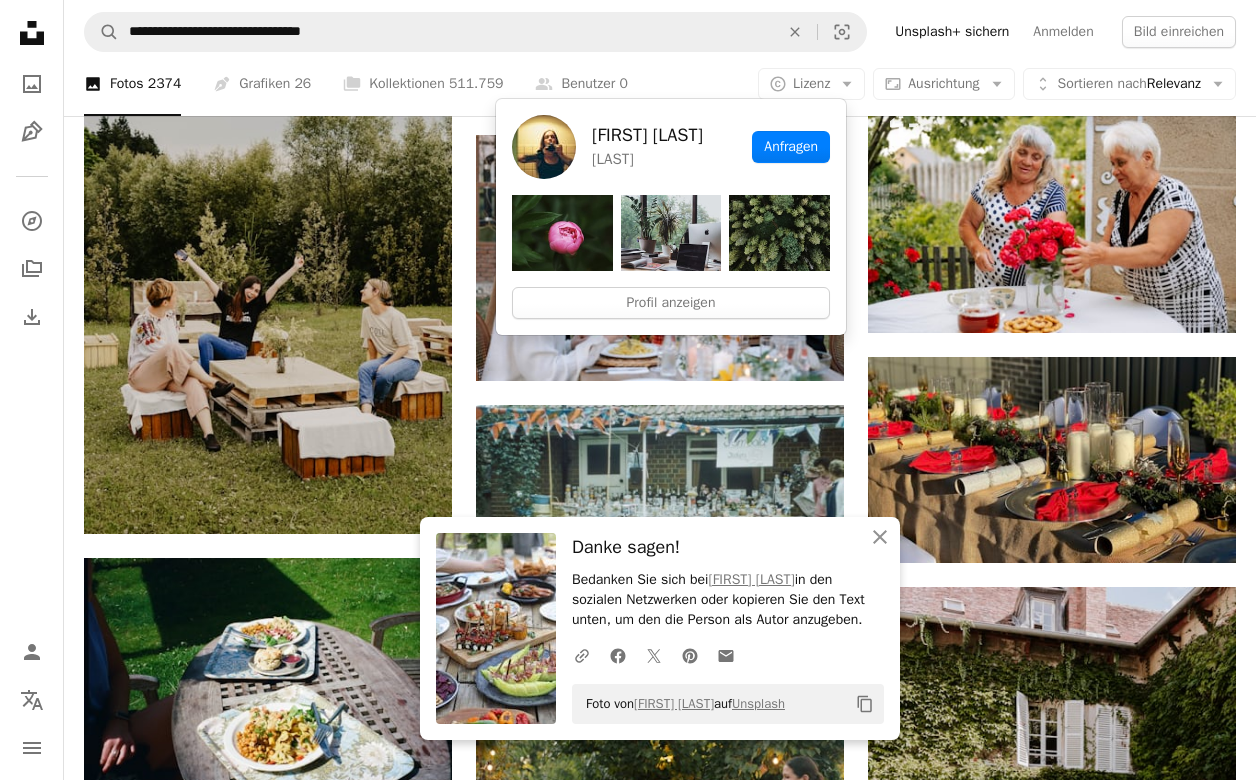 scroll, scrollTop: 5155, scrollLeft: 0, axis: vertical 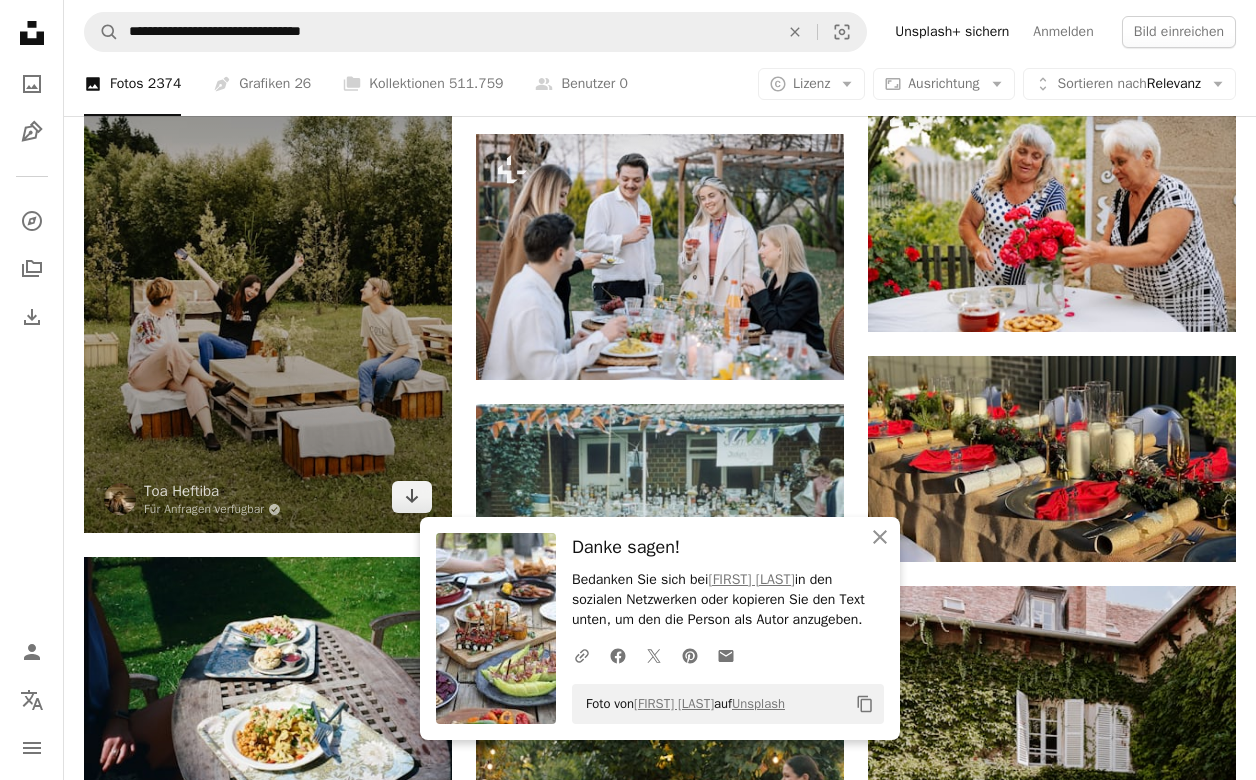 click at bounding box center [268, 257] 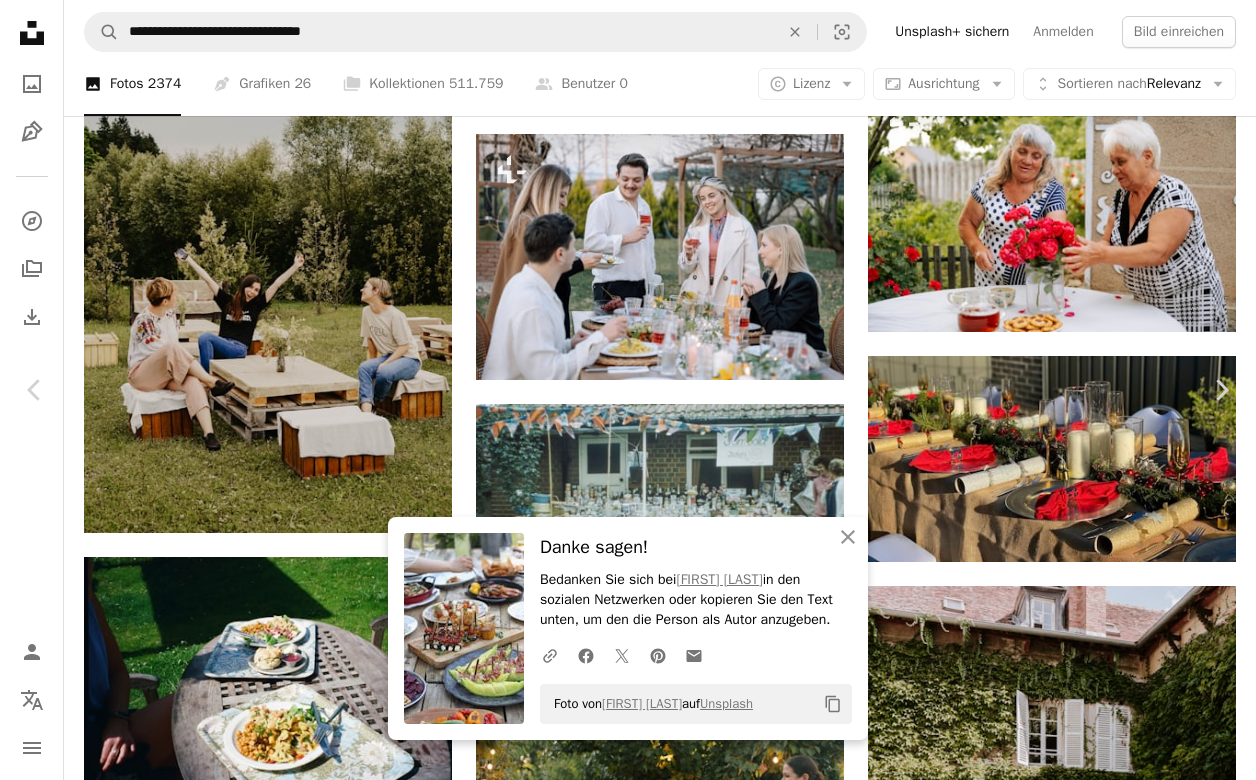 click 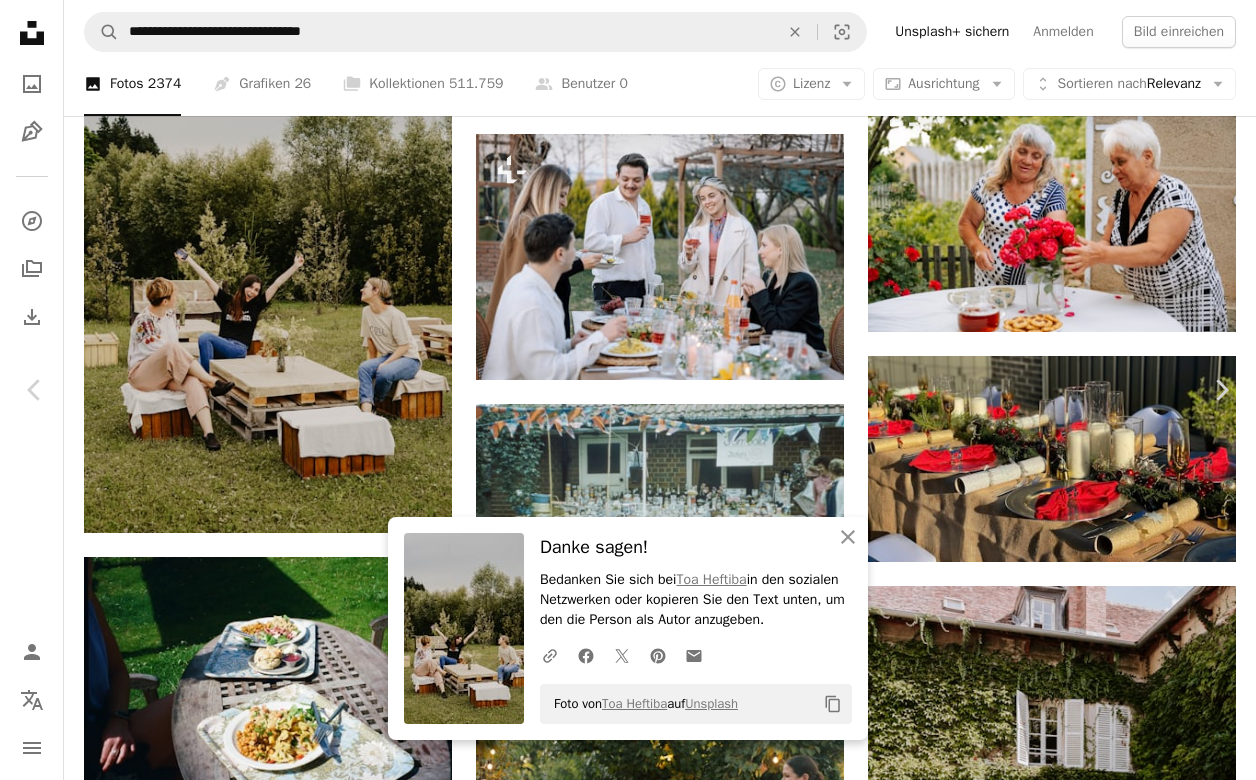 click on "An X shape" at bounding box center [20, 20] 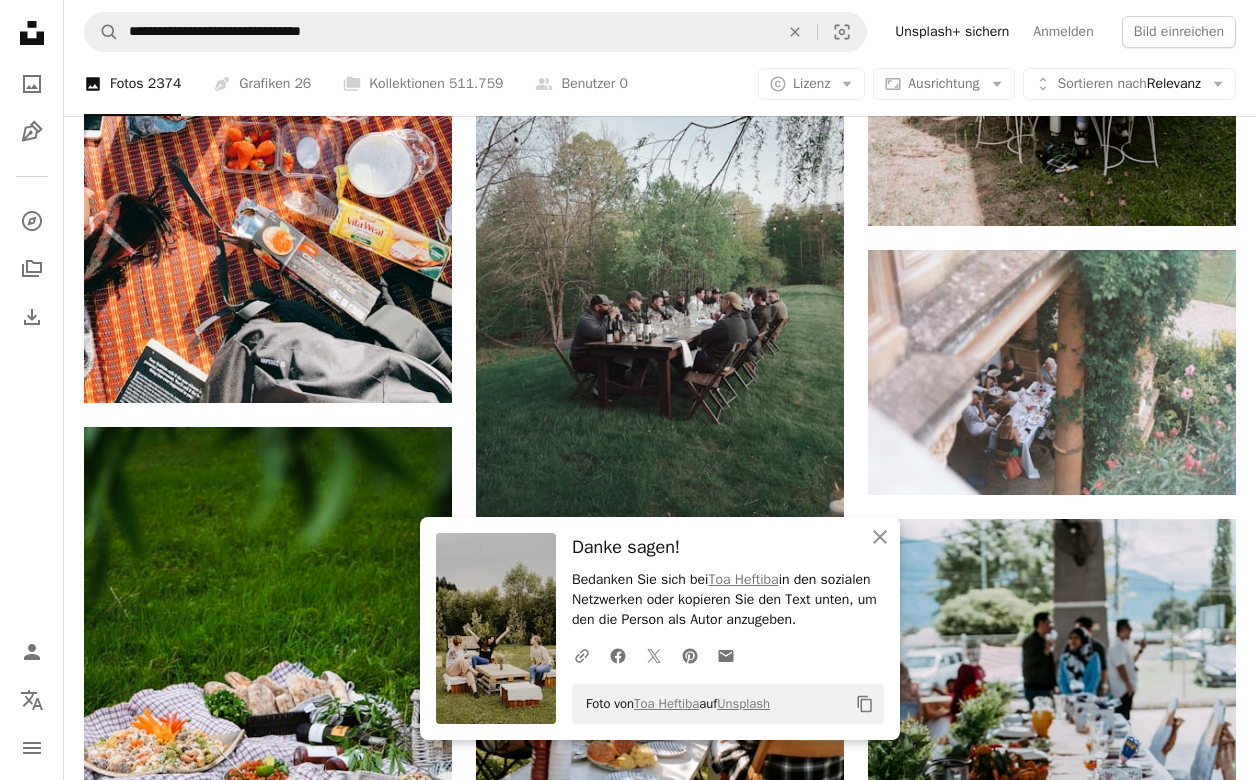 scroll, scrollTop: 6048, scrollLeft: 0, axis: vertical 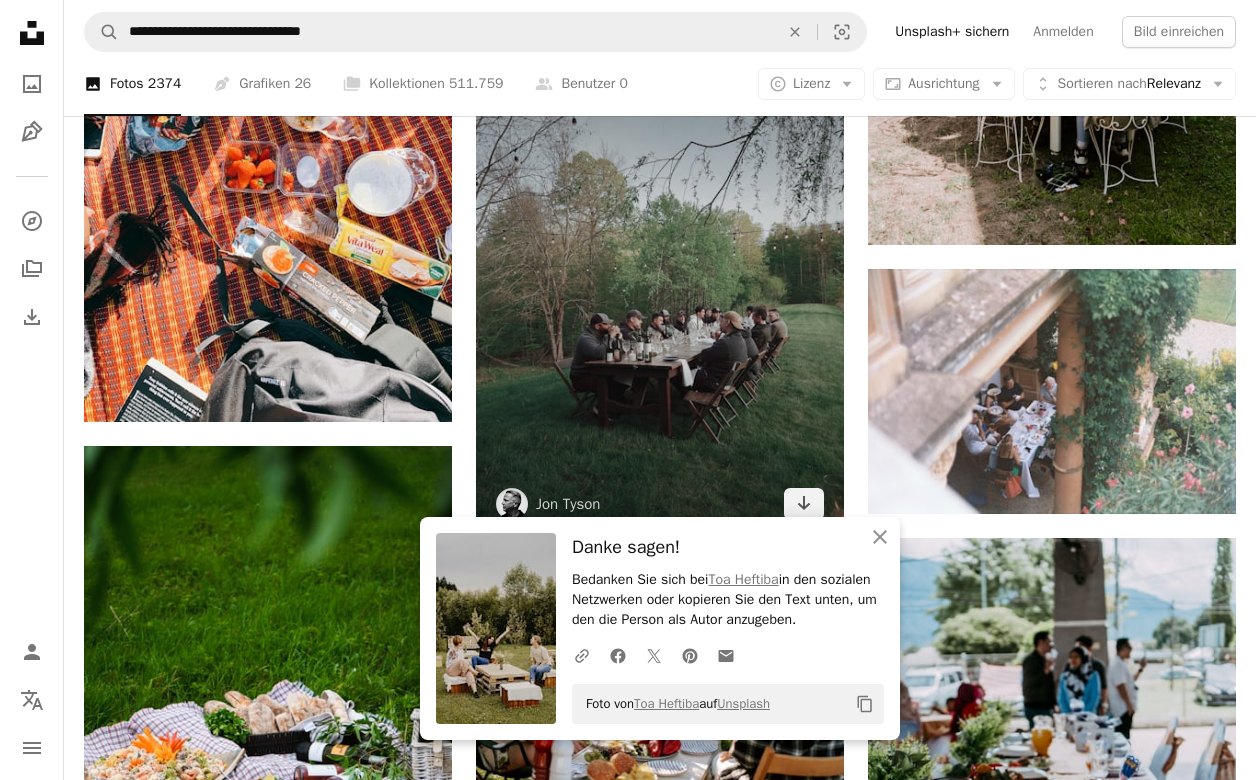 click at bounding box center (660, 295) 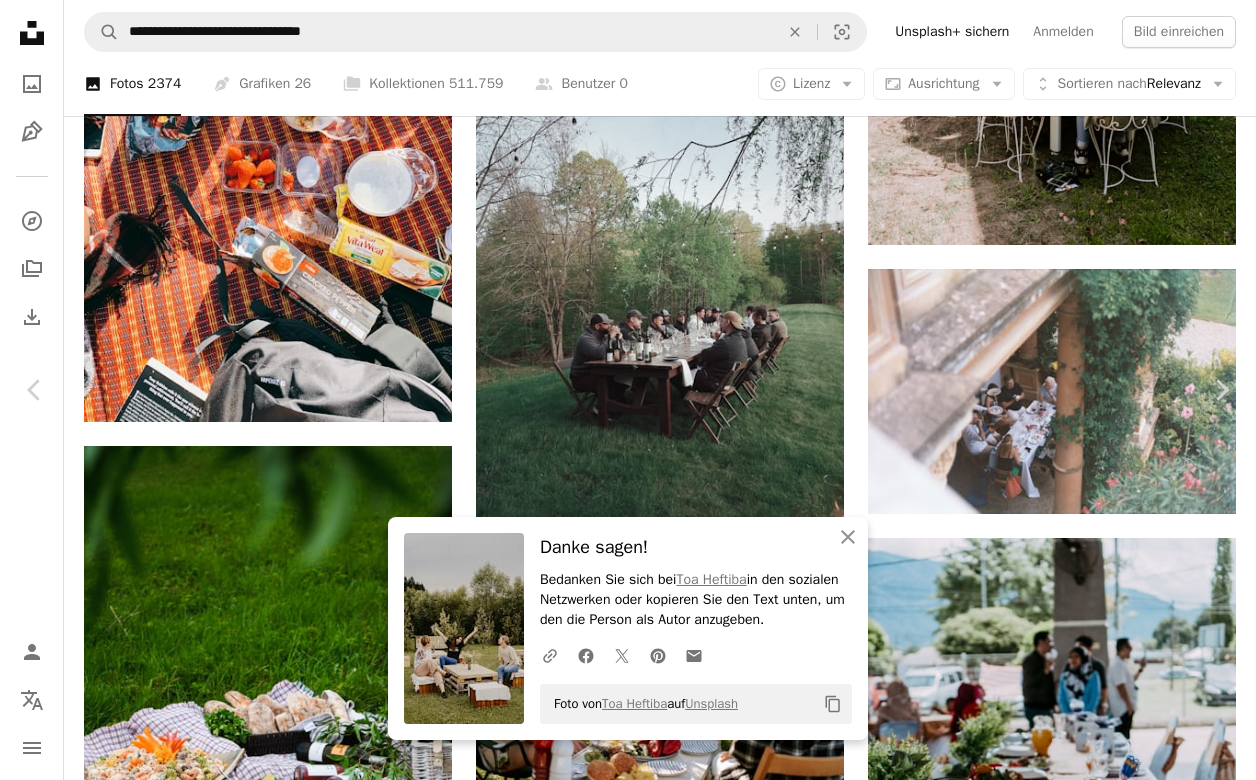 click on "Chevron down" 